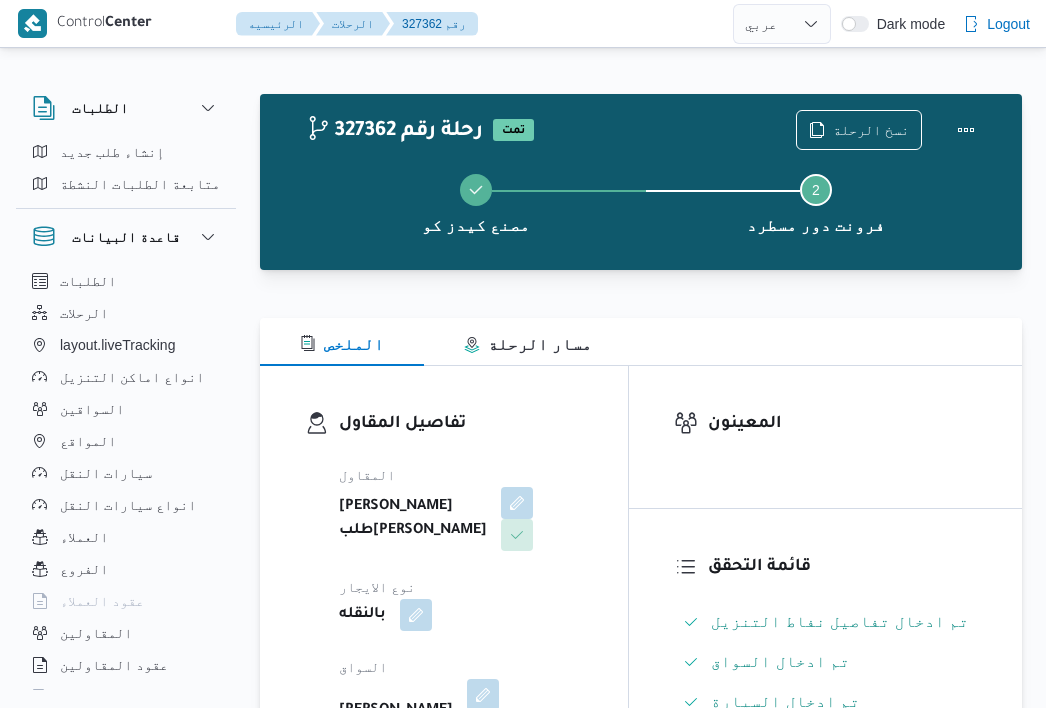select on "ar" 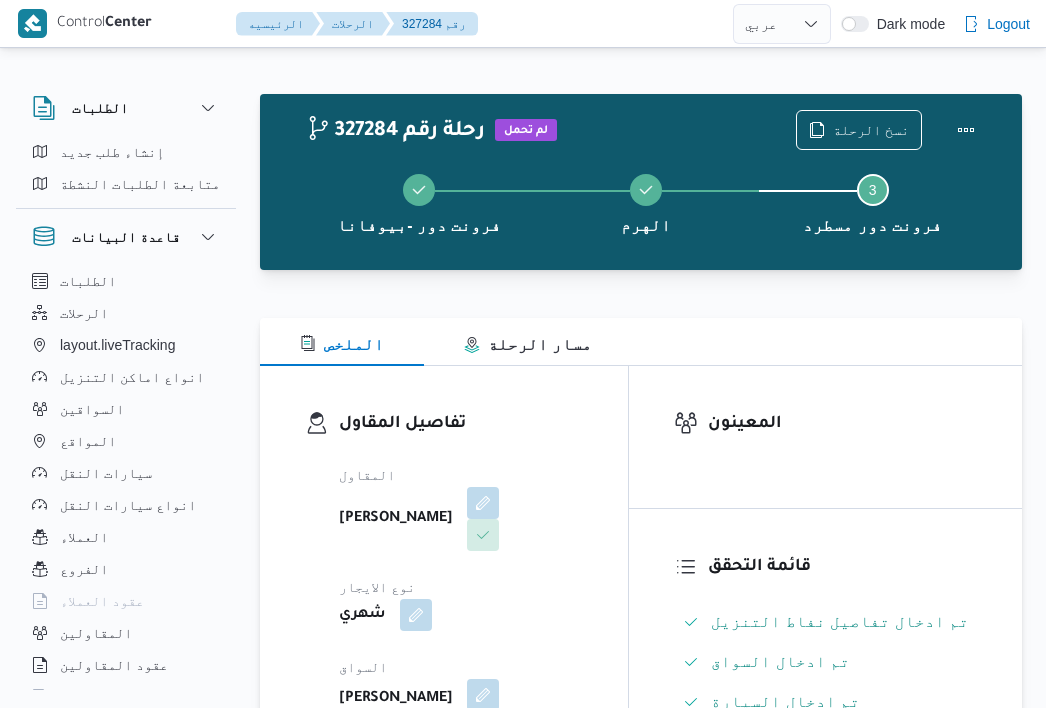 select on "ar" 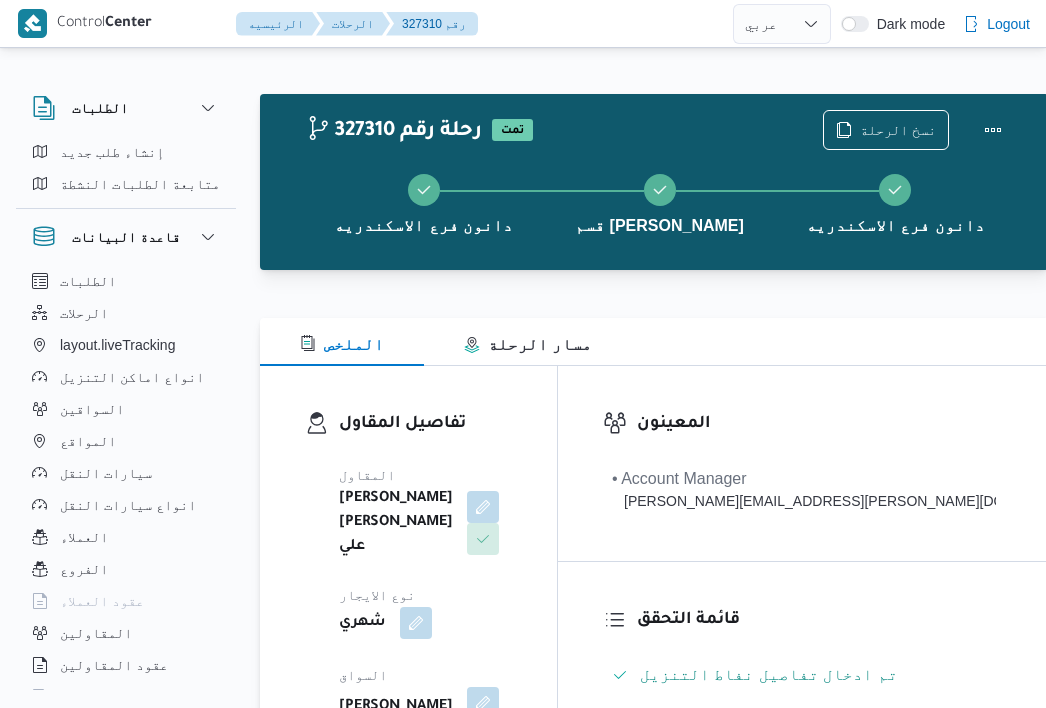 select on "ar" 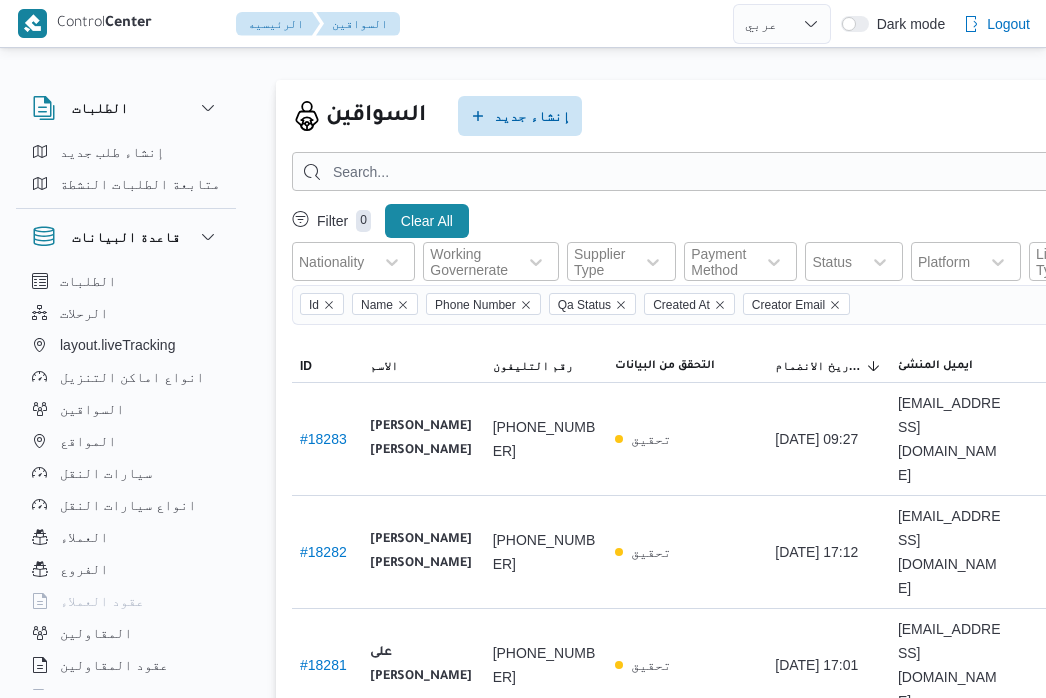 select on "ar" 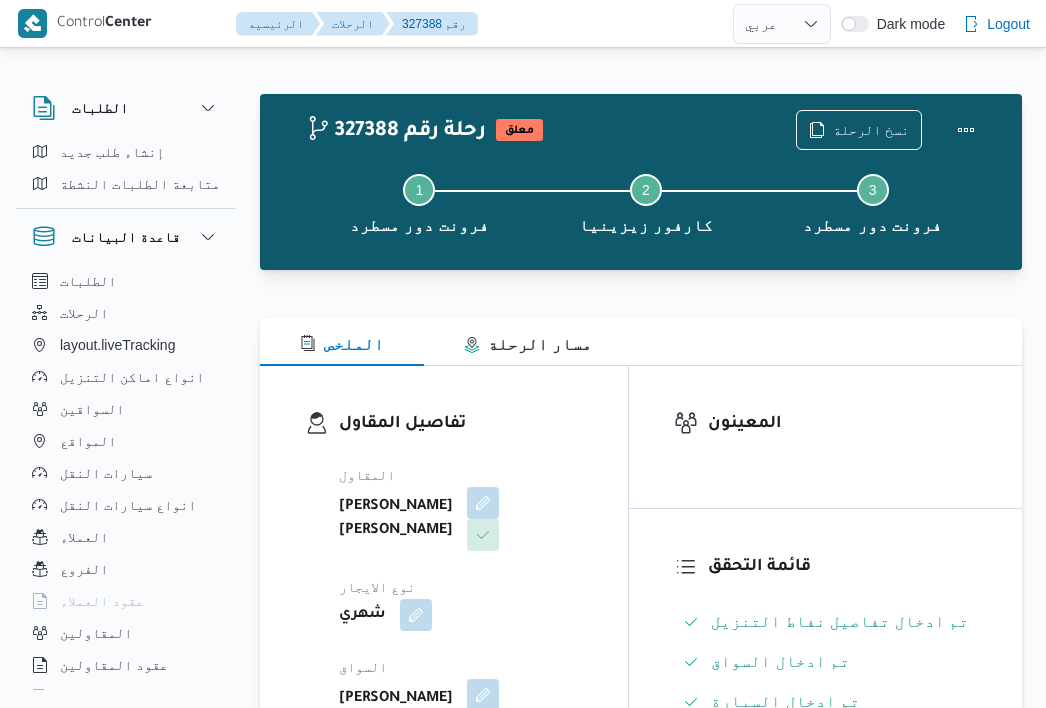 select on "ar" 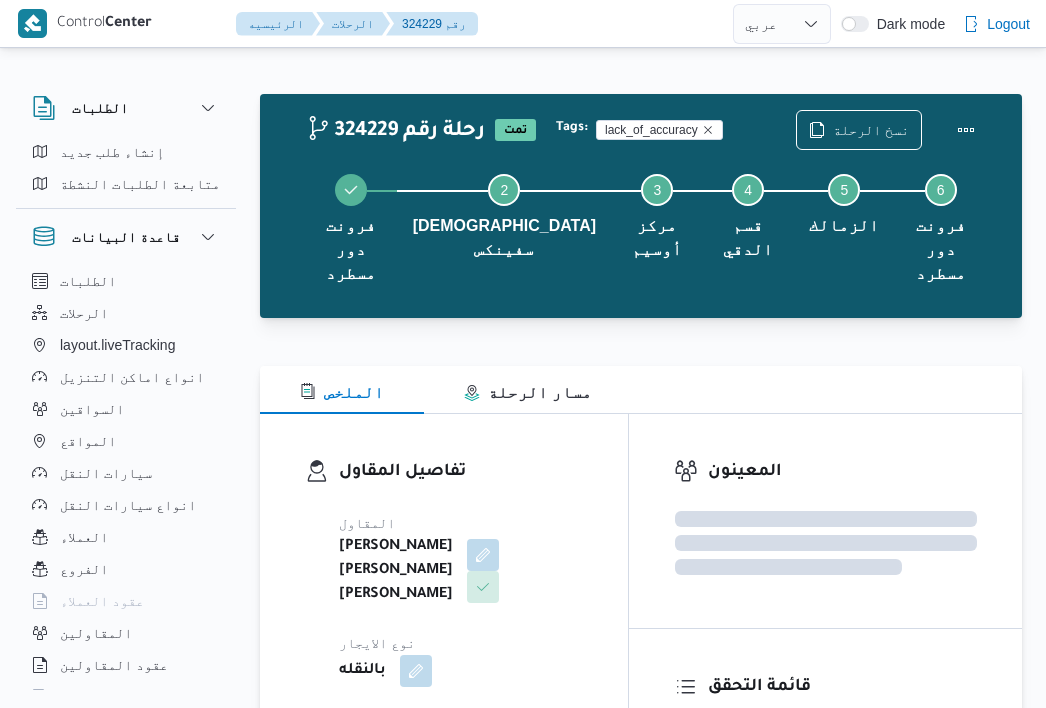select on "ar" 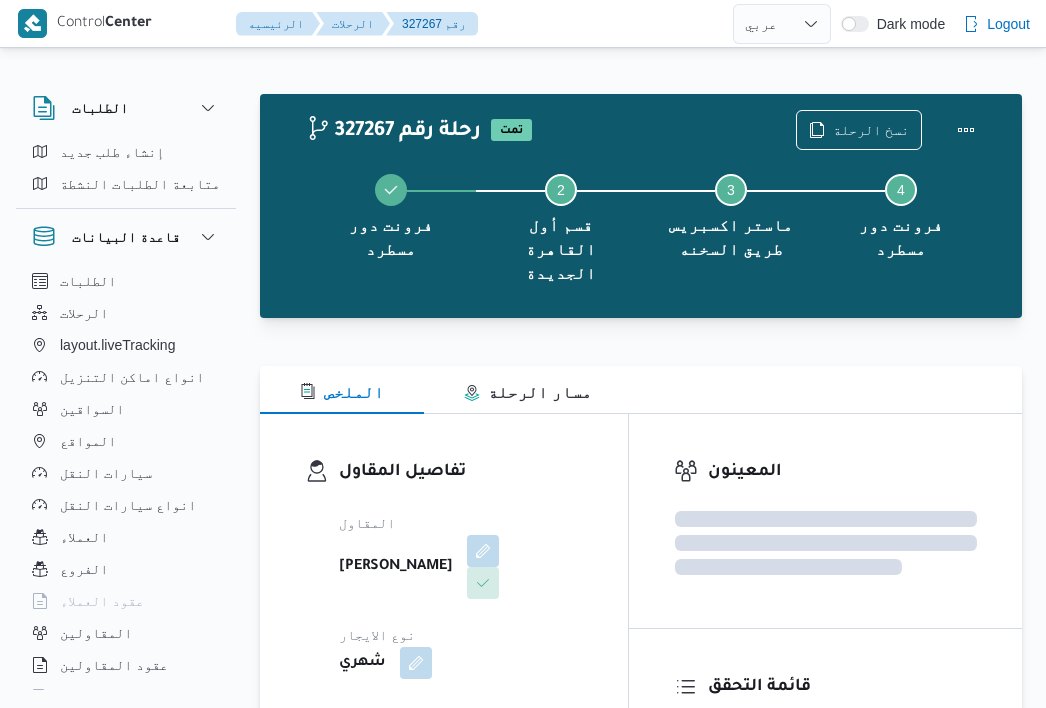 select on "ar" 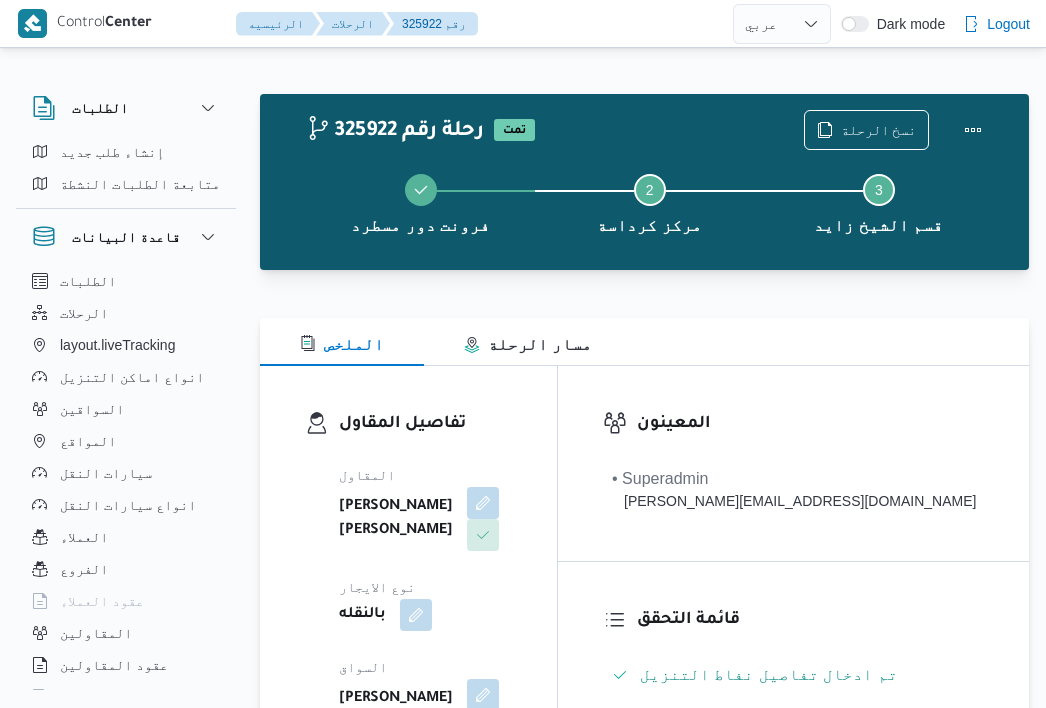 select on "ar" 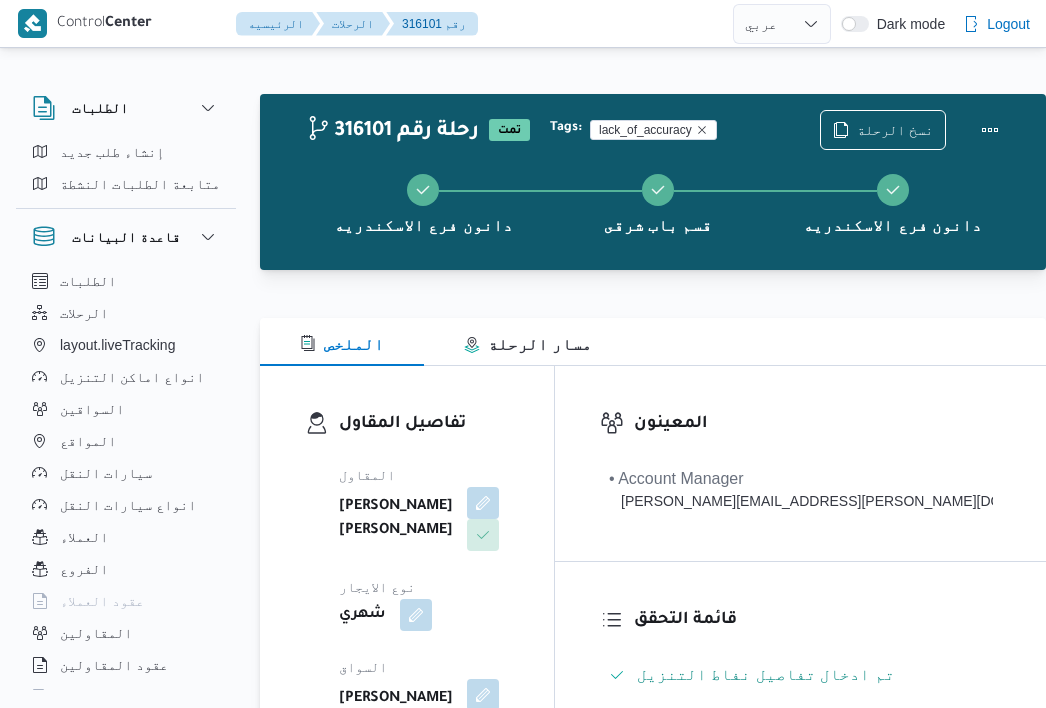 select on "ar" 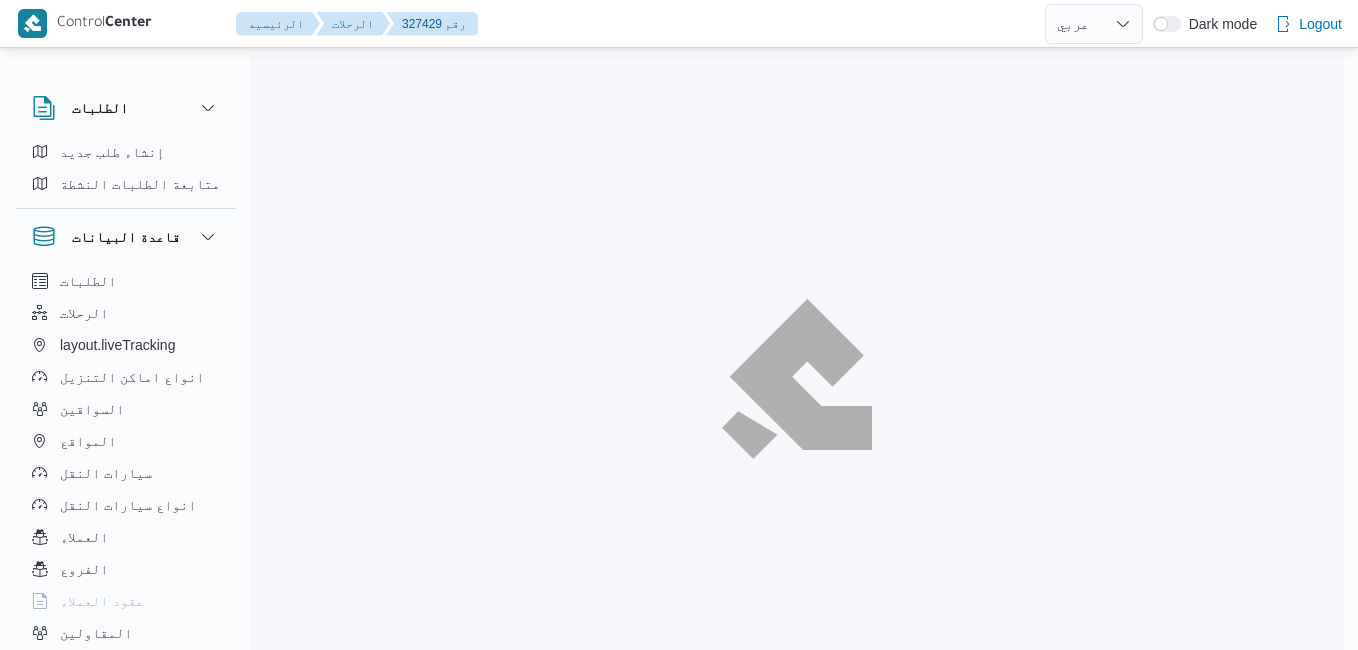 select on "ar" 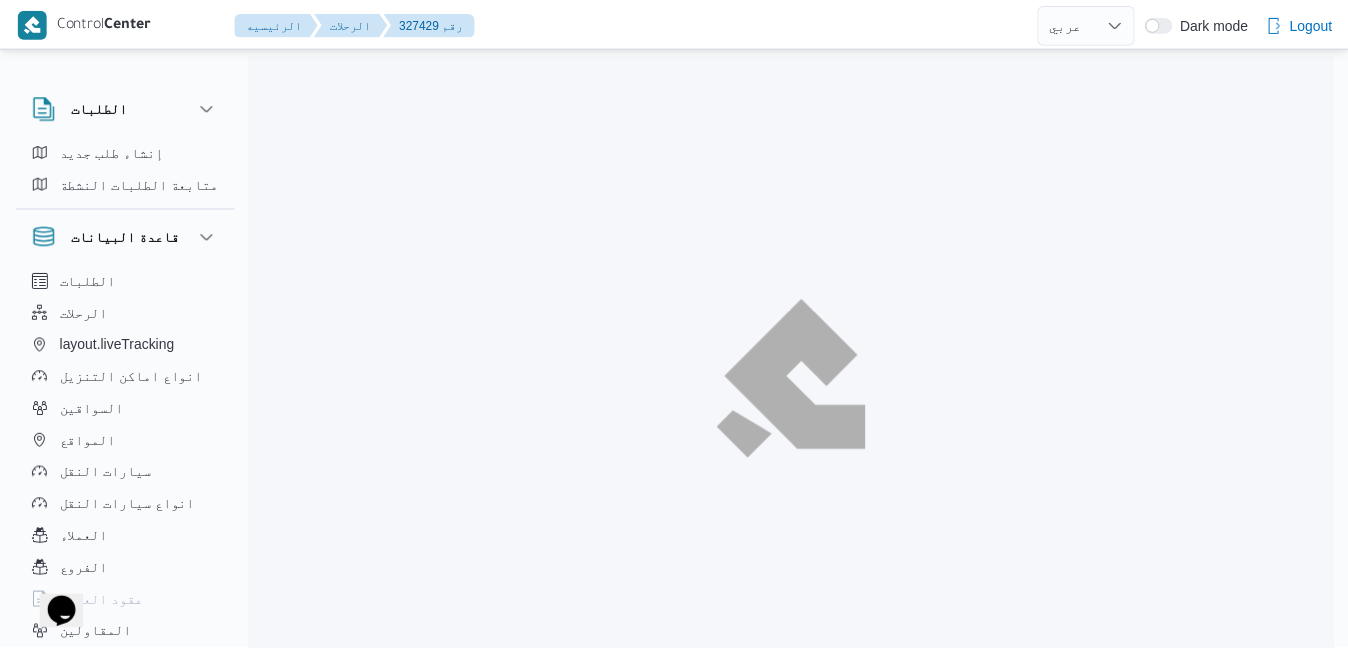 scroll, scrollTop: 0, scrollLeft: 0, axis: both 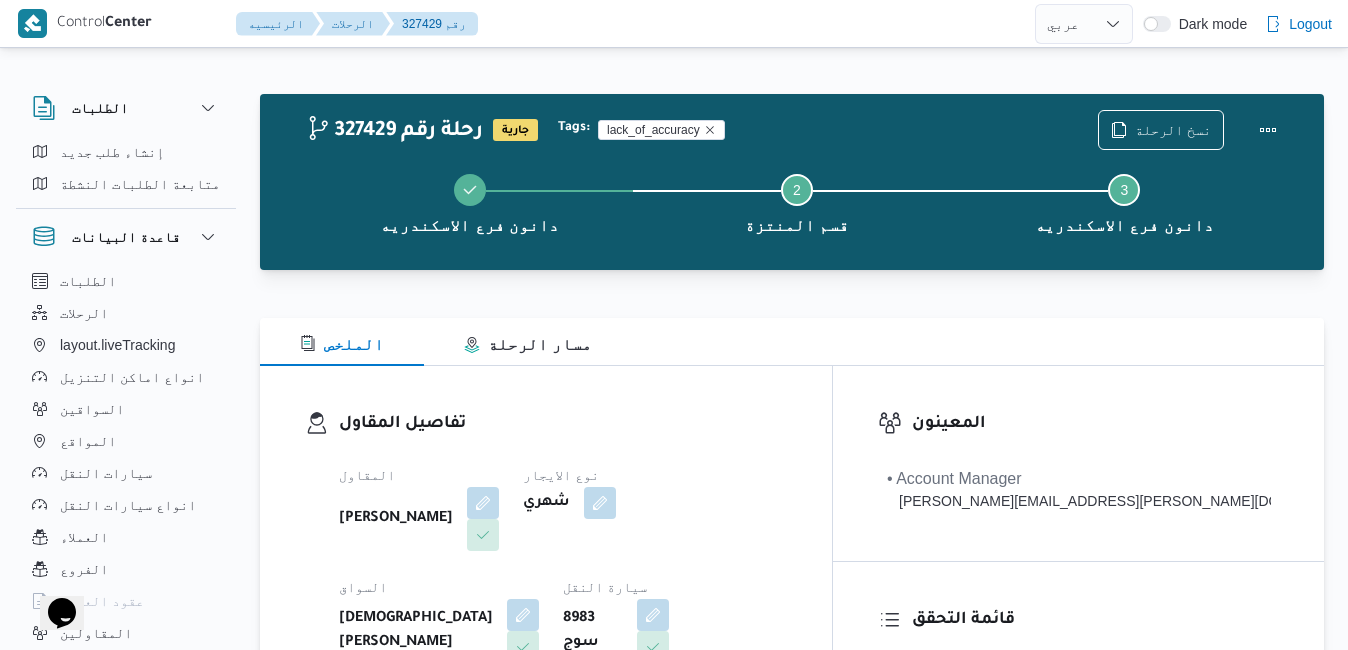 click on "الملخص مسار الرحلة" at bounding box center [792, 342] 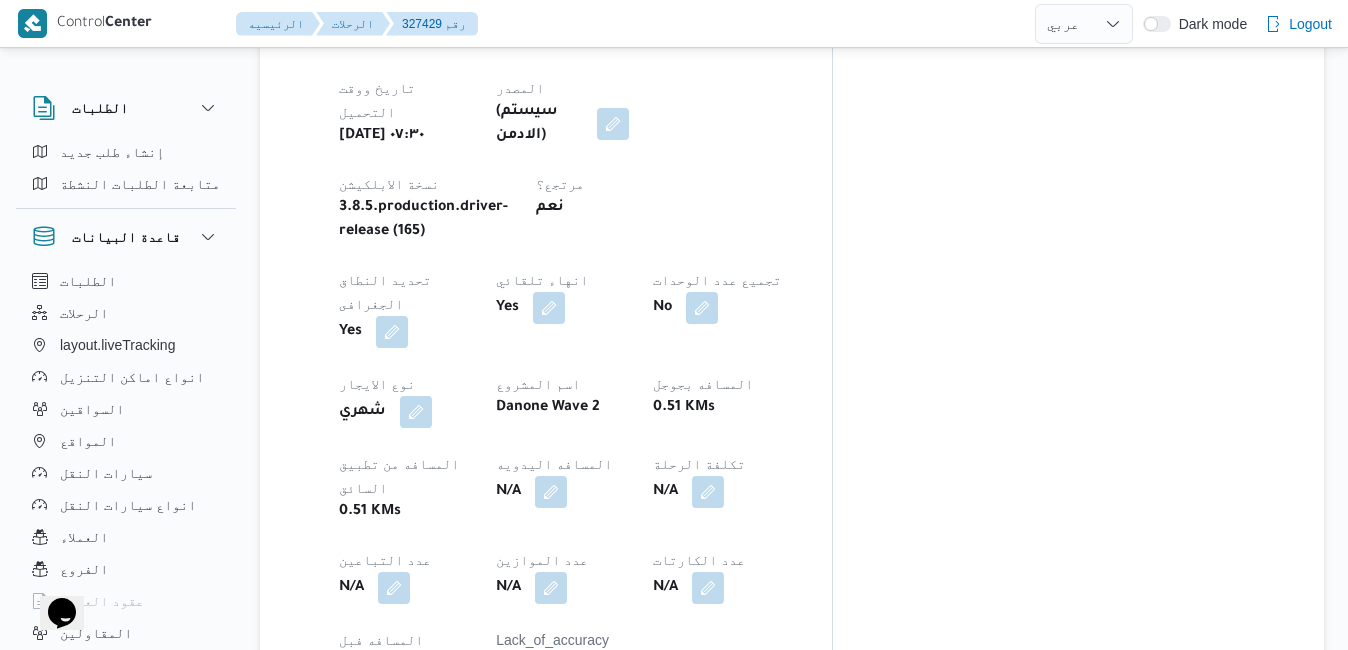 scroll, scrollTop: 960, scrollLeft: 0, axis: vertical 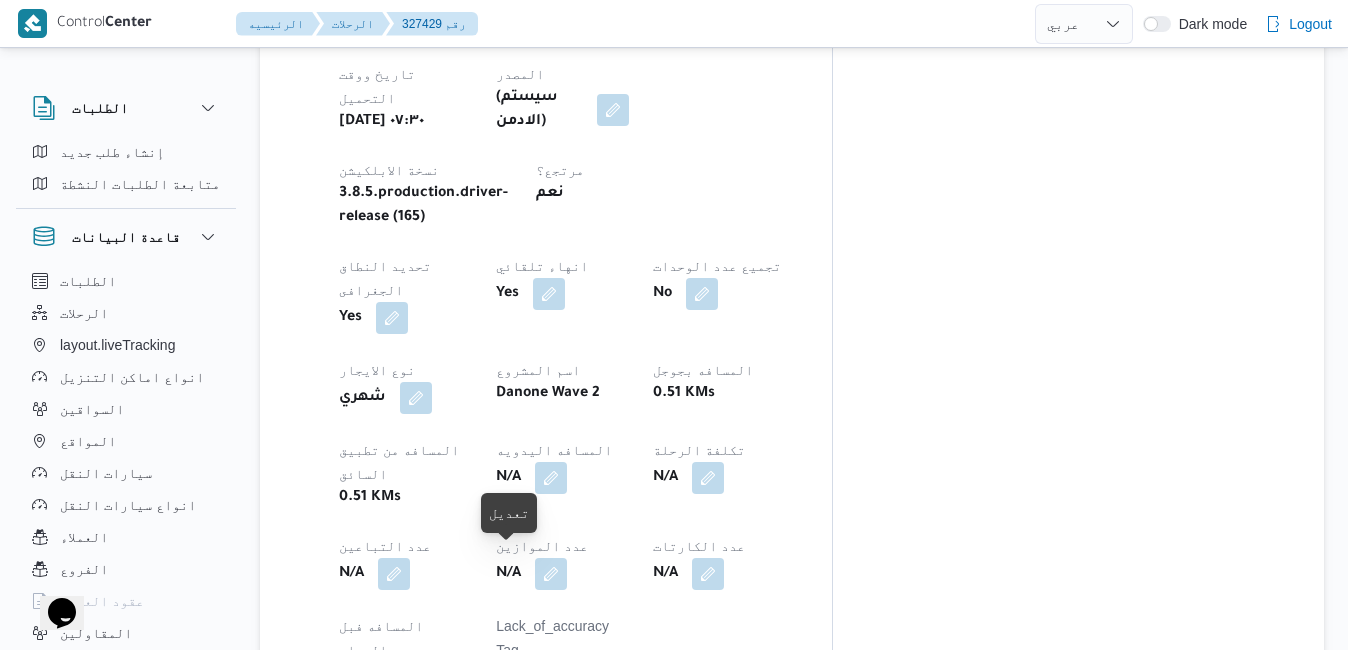 click at bounding box center [456, 908] 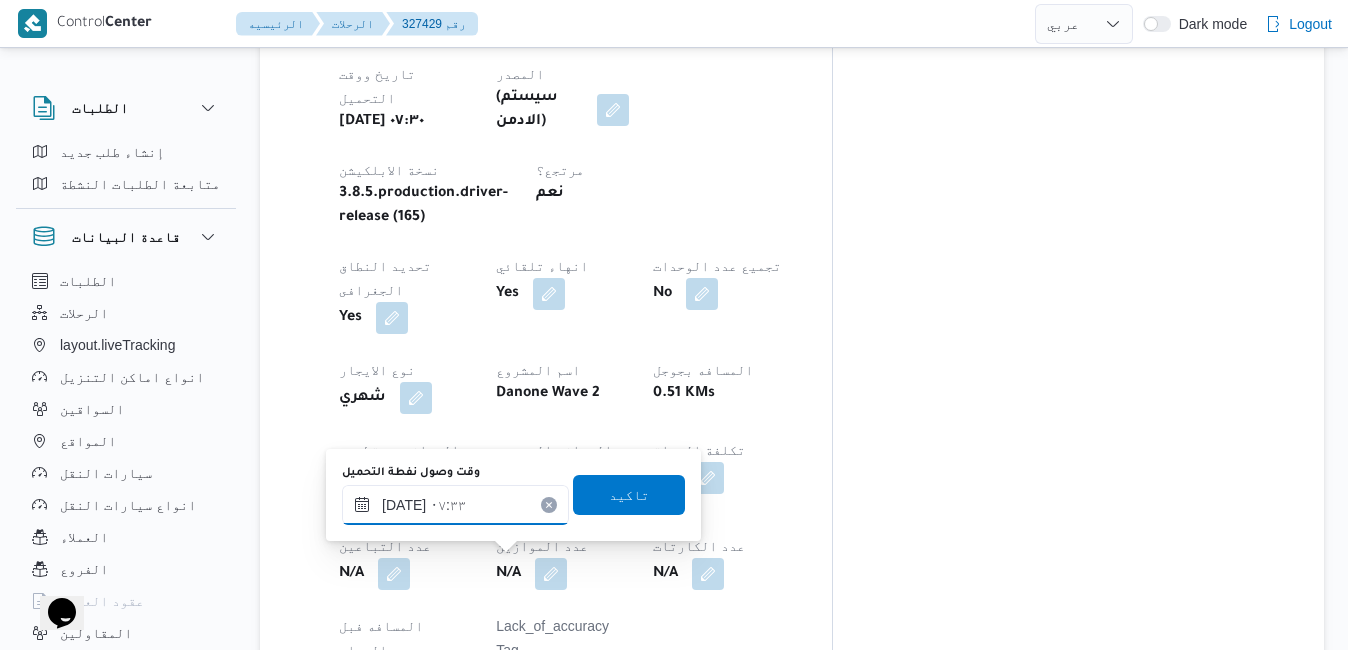 click on "٢٧/٠٧/٢٠٢٥ ٠٧:٣٣" at bounding box center [455, 505] 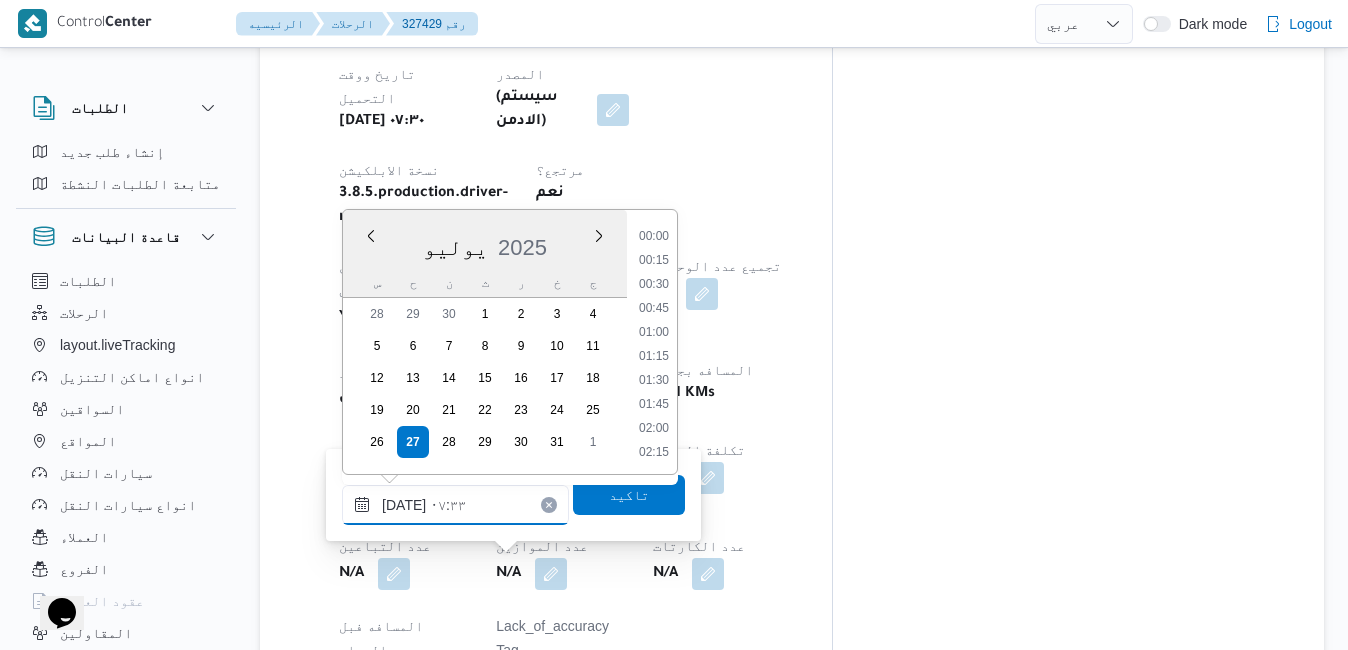 click on "٢٧/٠٧/٢٠٢٥ ٠٧:٣٣" at bounding box center [455, 505] 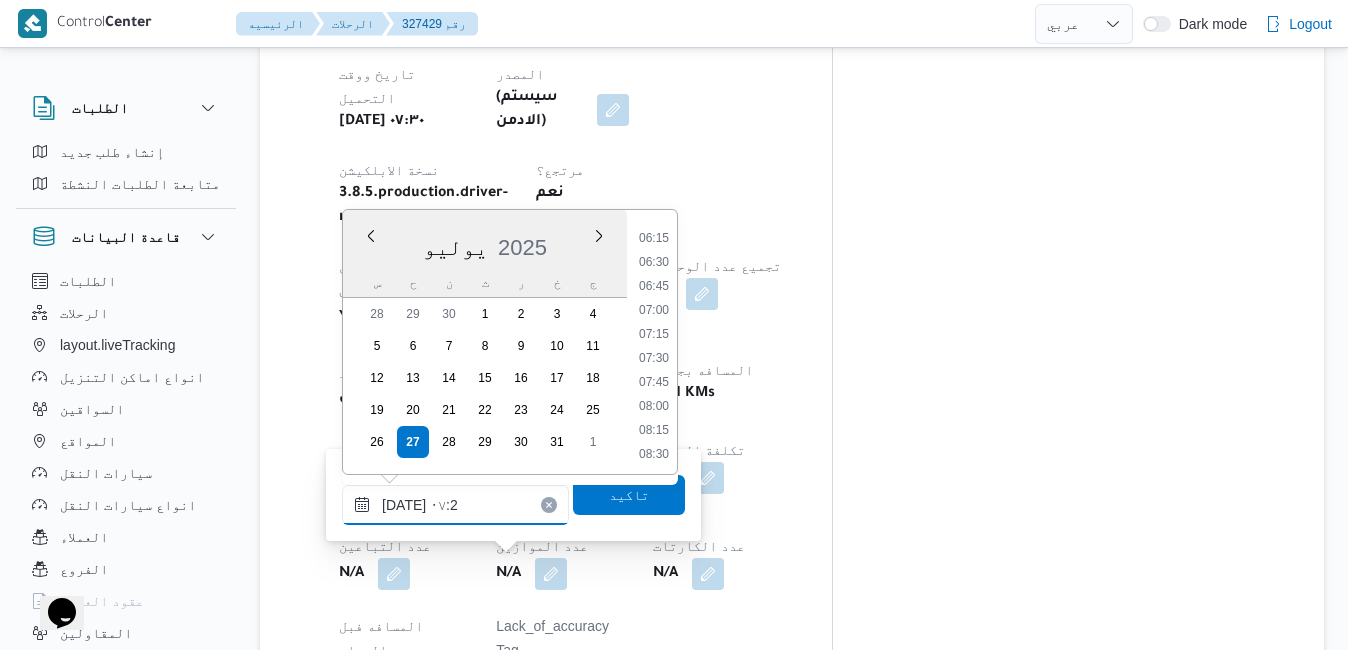 type on "٢٧/٠٧/٢٠٢٥ ٠٧:20" 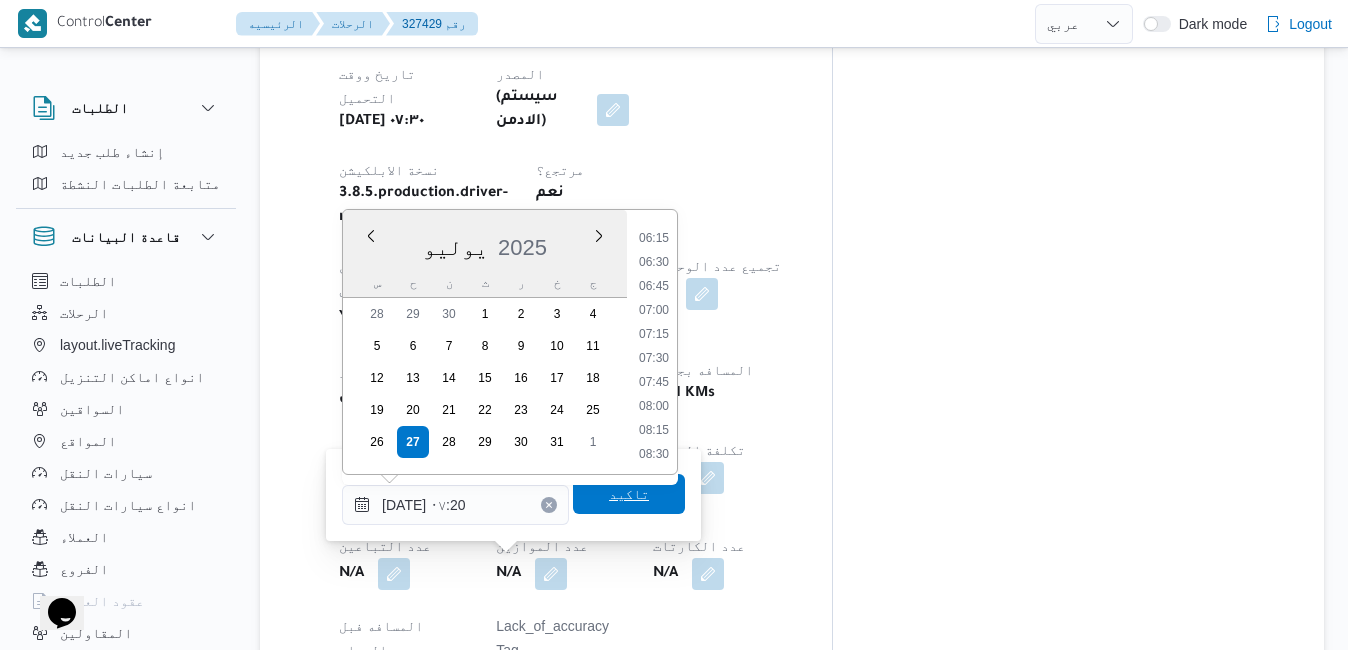 click on "تاكيد" at bounding box center [629, 494] 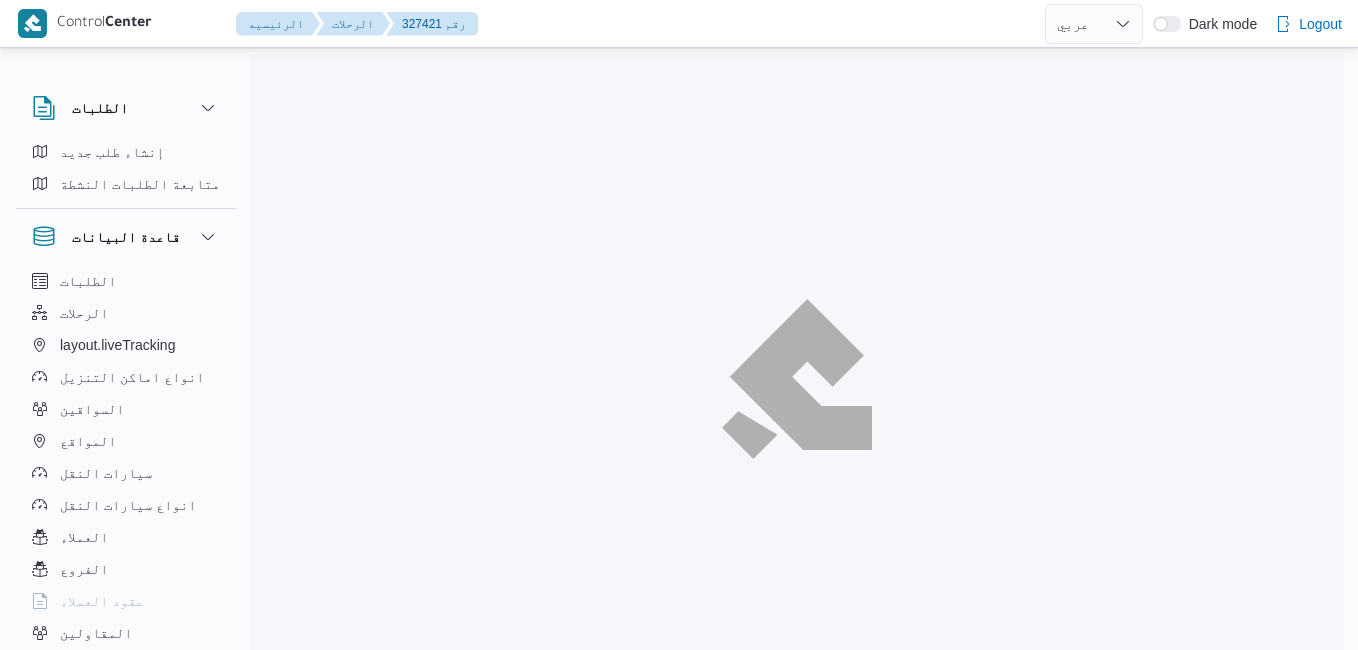 select on "ar" 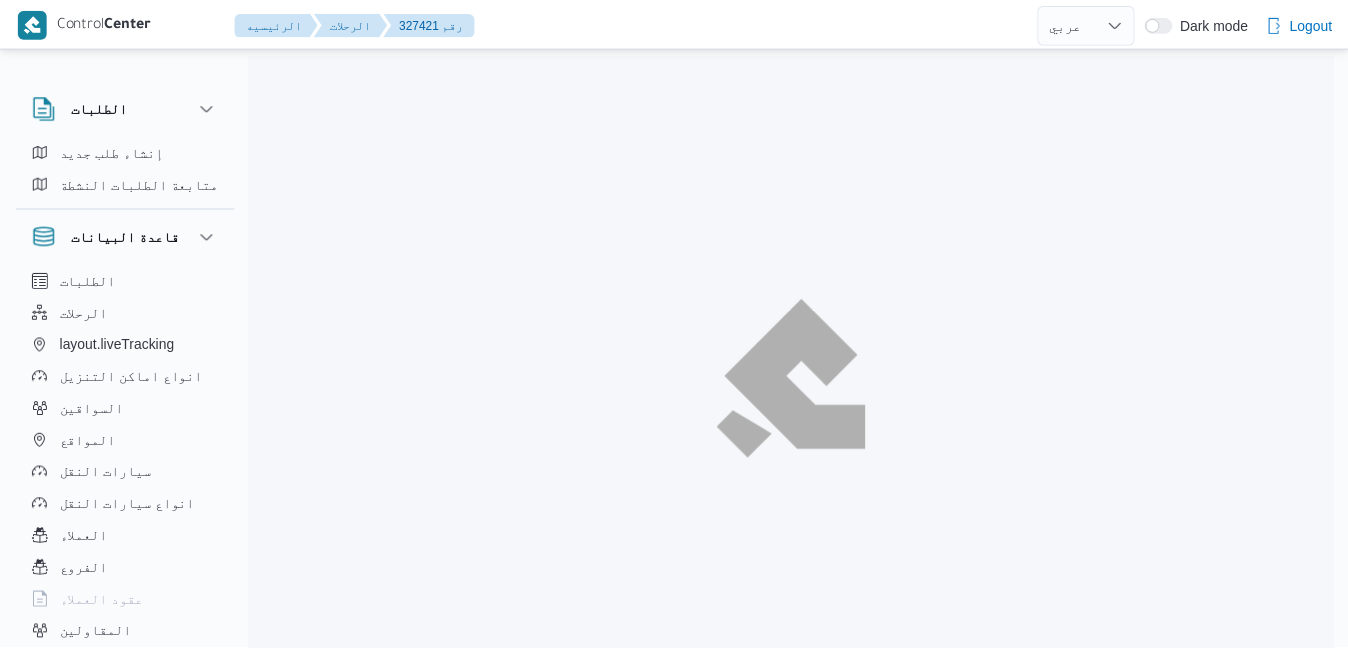 scroll, scrollTop: 0, scrollLeft: 0, axis: both 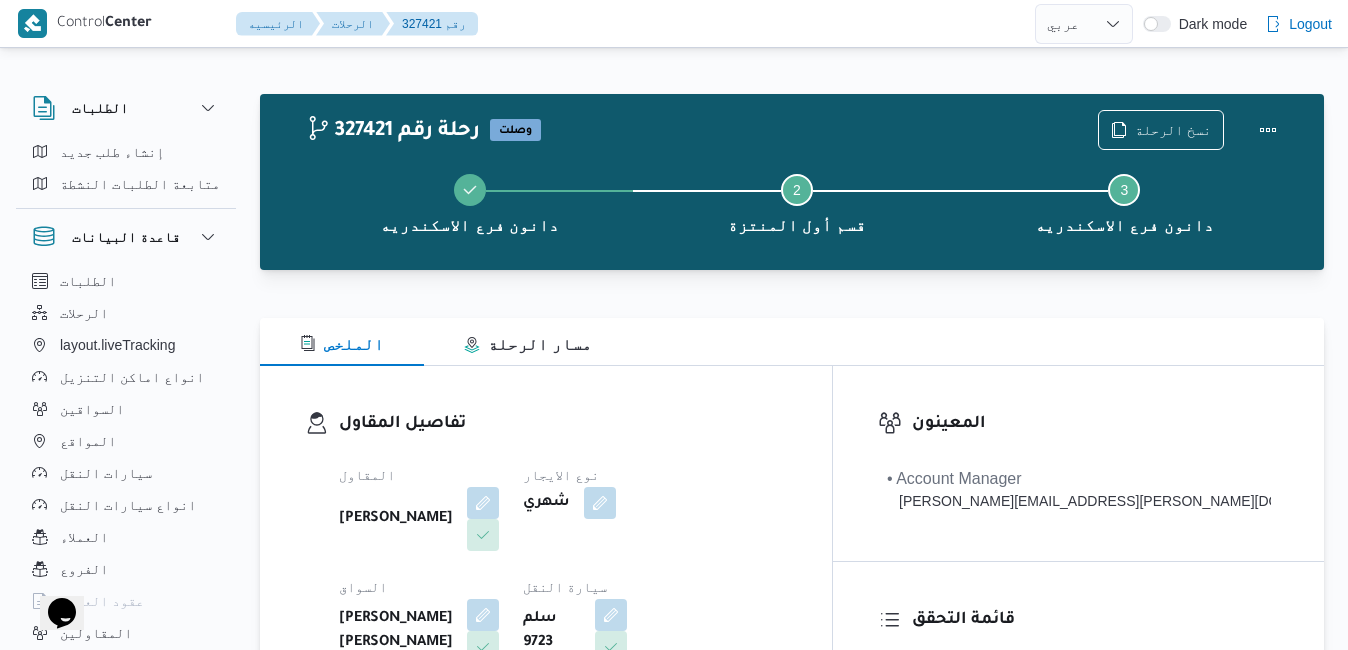 click on "تفاصيل المقاول" at bounding box center (563, 424) 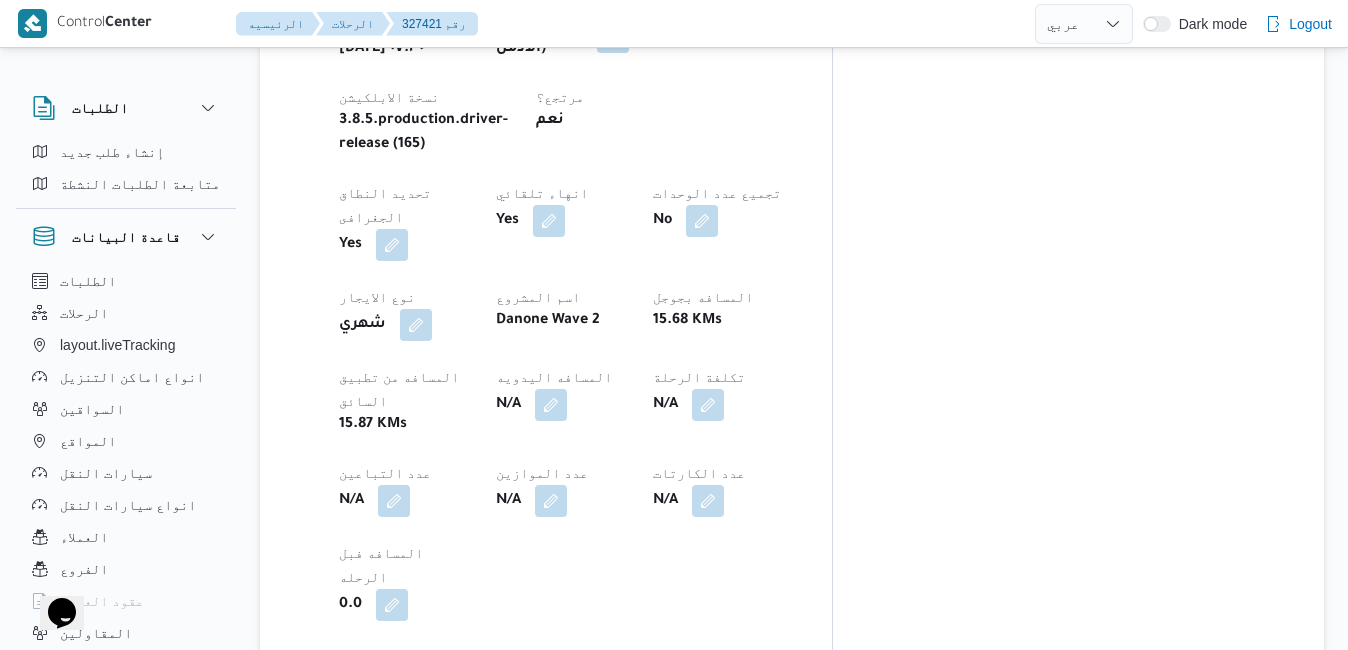 scroll, scrollTop: 1080, scrollLeft: 0, axis: vertical 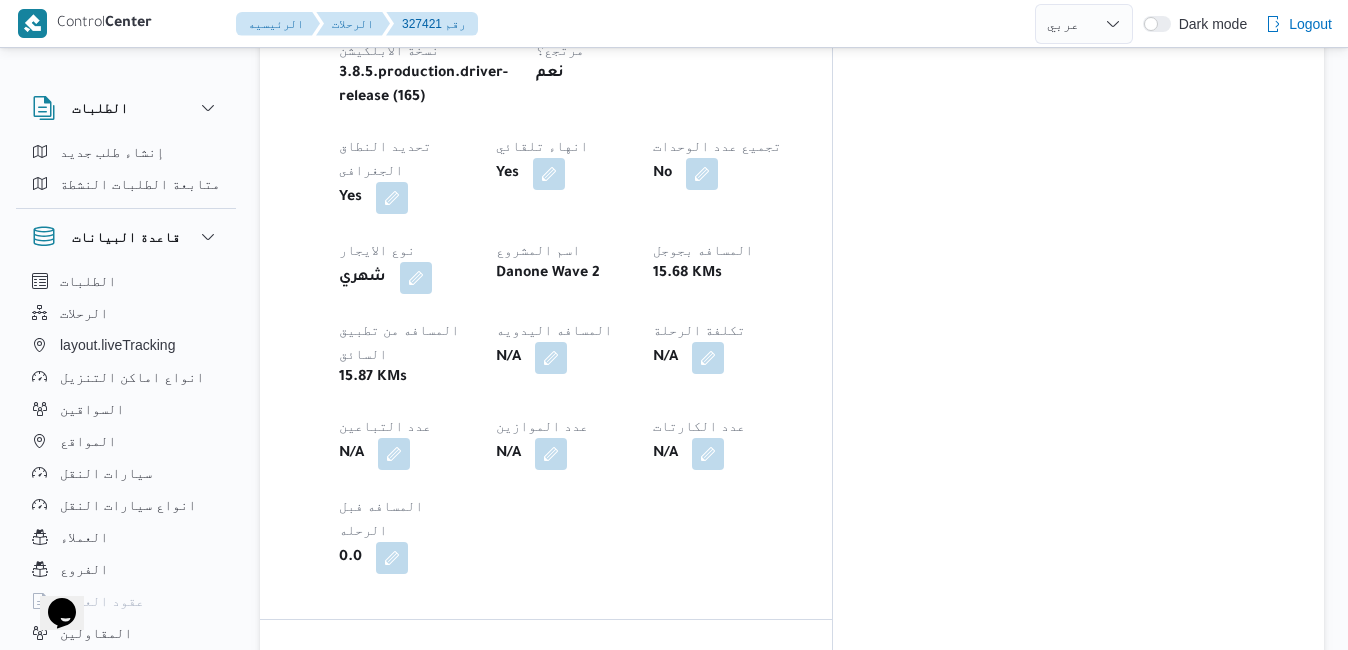 click at bounding box center (456, 780) 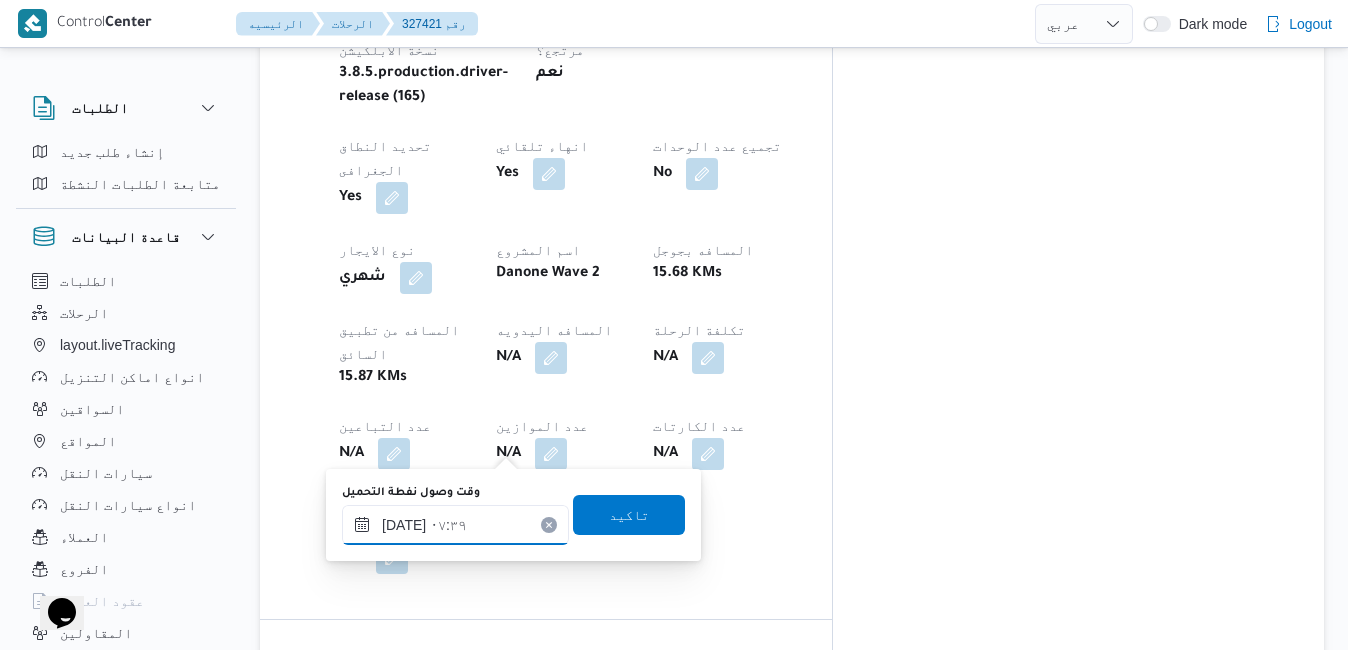 click on "٢٧/٠٧/٢٠٢٥ ٠٧:٣٩" at bounding box center (455, 525) 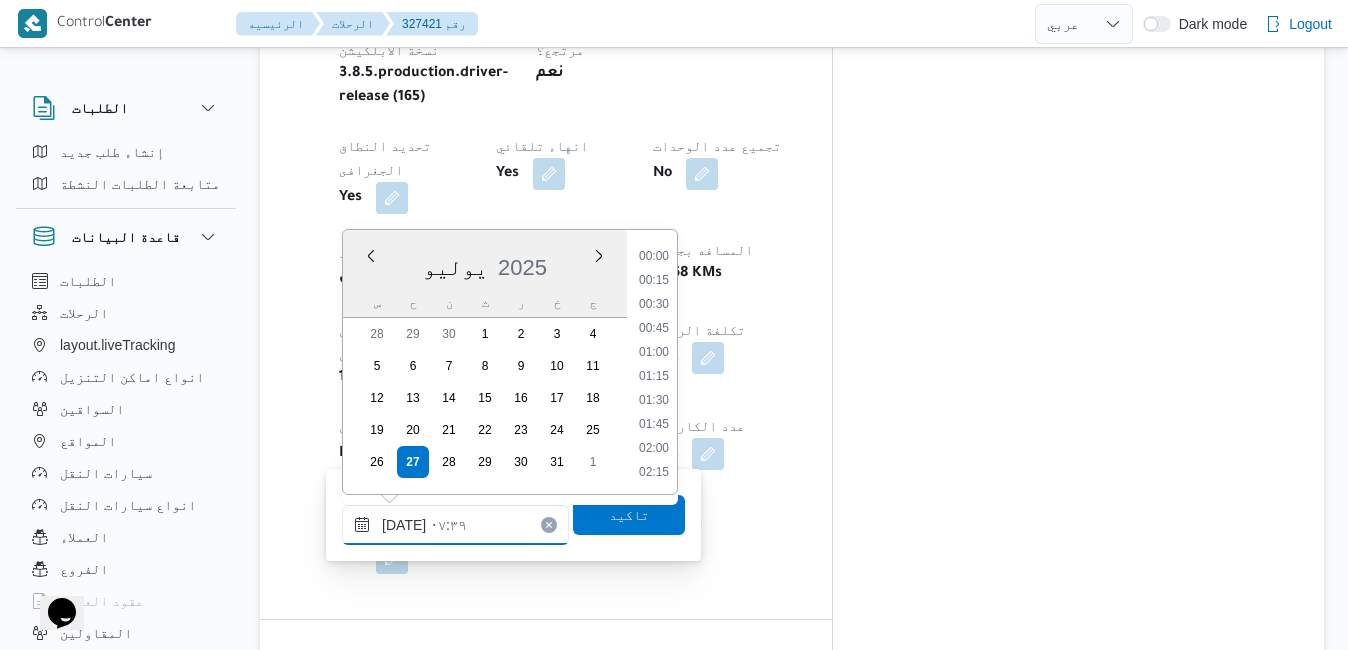 scroll, scrollTop: 598, scrollLeft: 0, axis: vertical 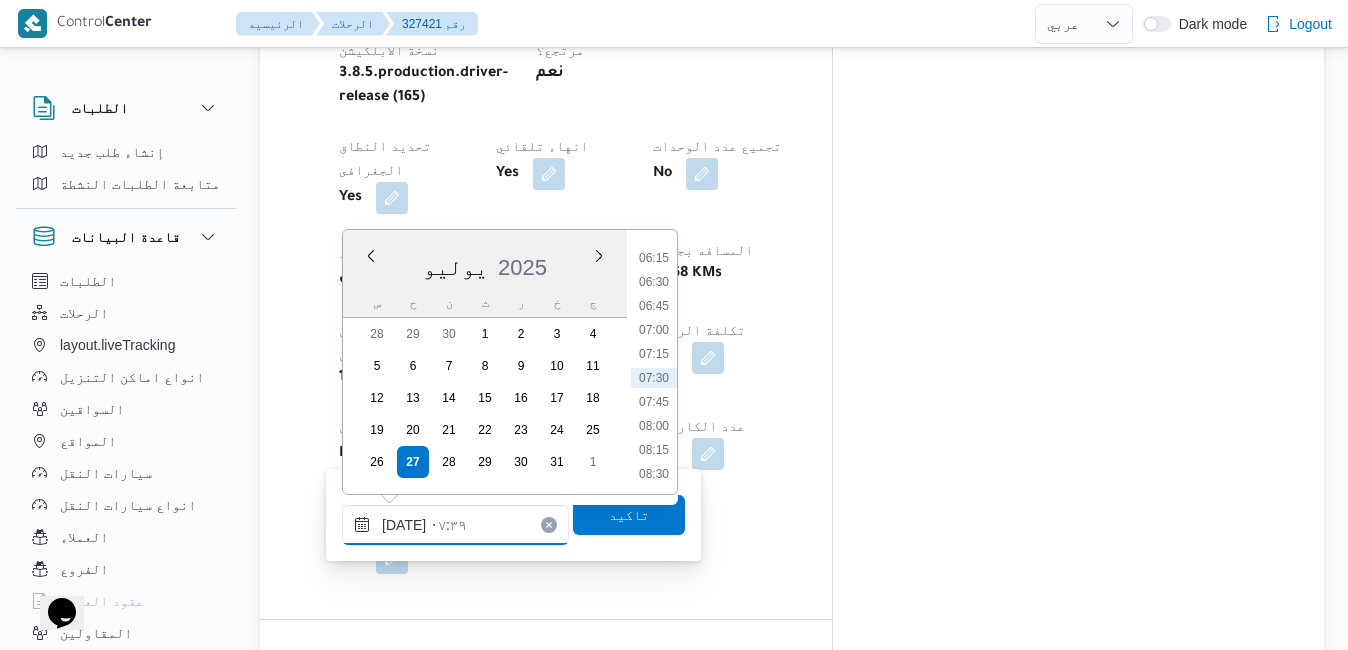 click on "٢٧/٠٧/٢٠٢٥ ٠٧:٣٩" at bounding box center (455, 525) 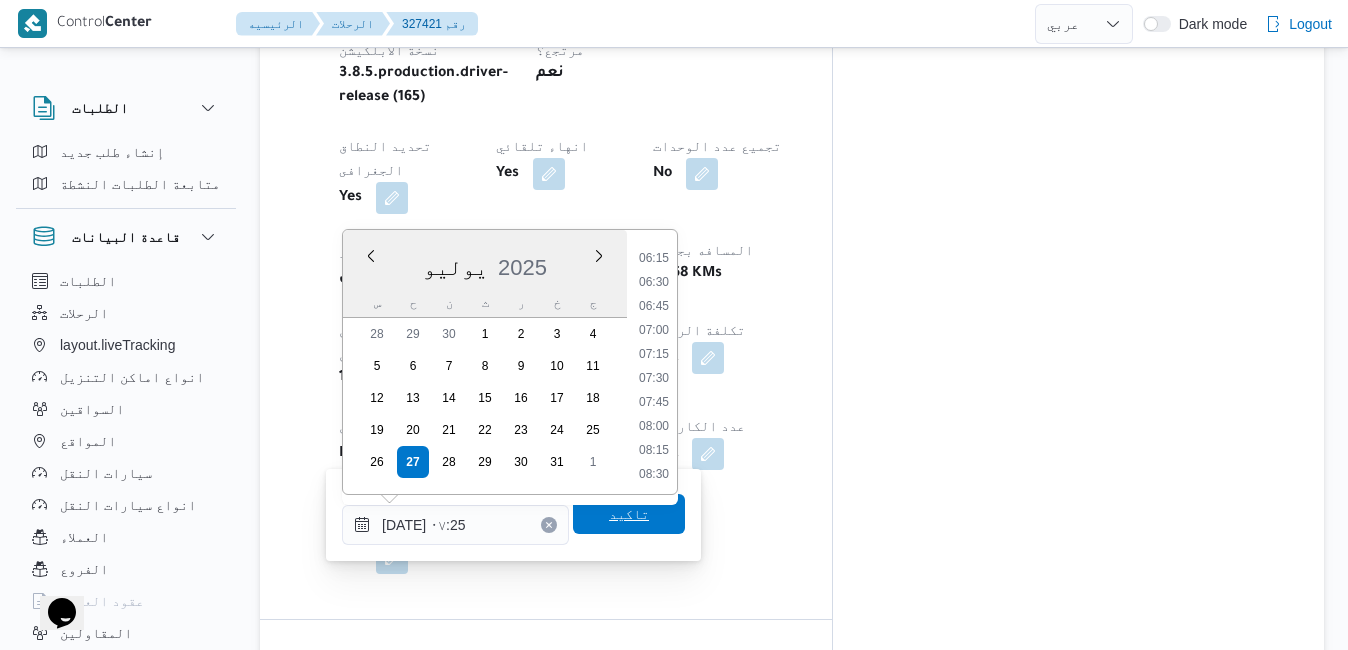 type on "٢٧/٠٧/٢٠٢٥ ٠٧:٢٥" 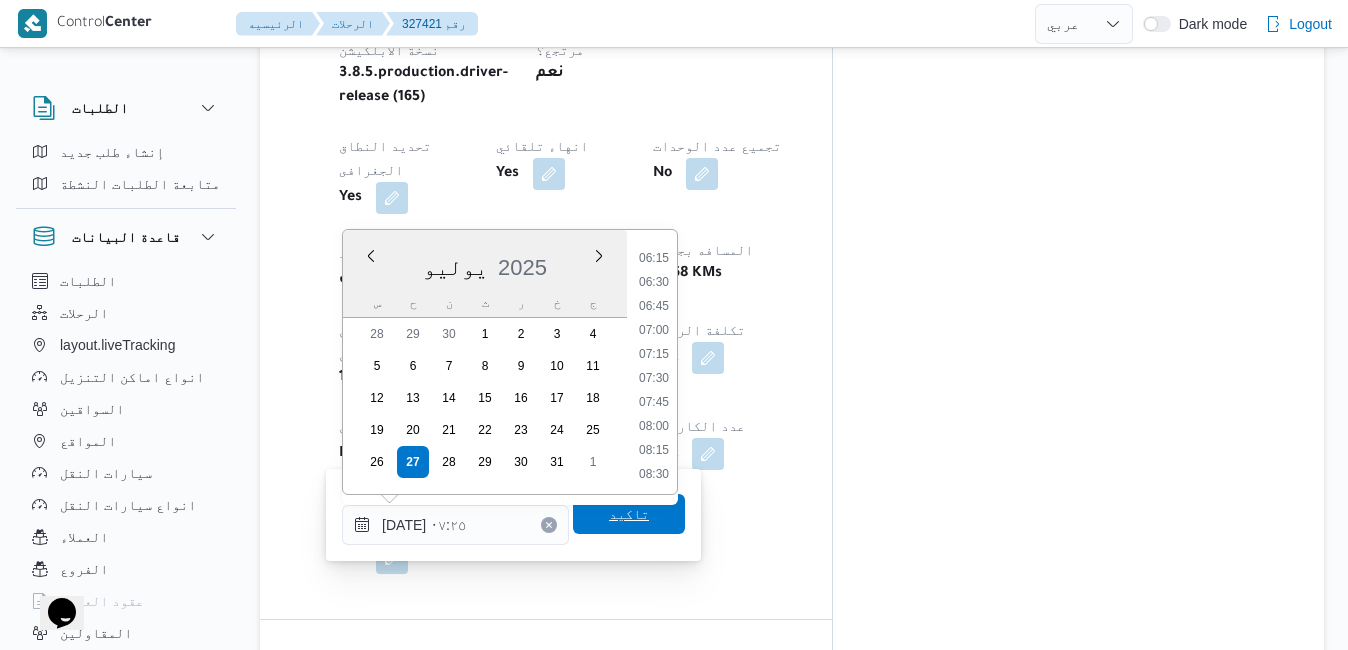 click on "تاكيد" at bounding box center (629, 514) 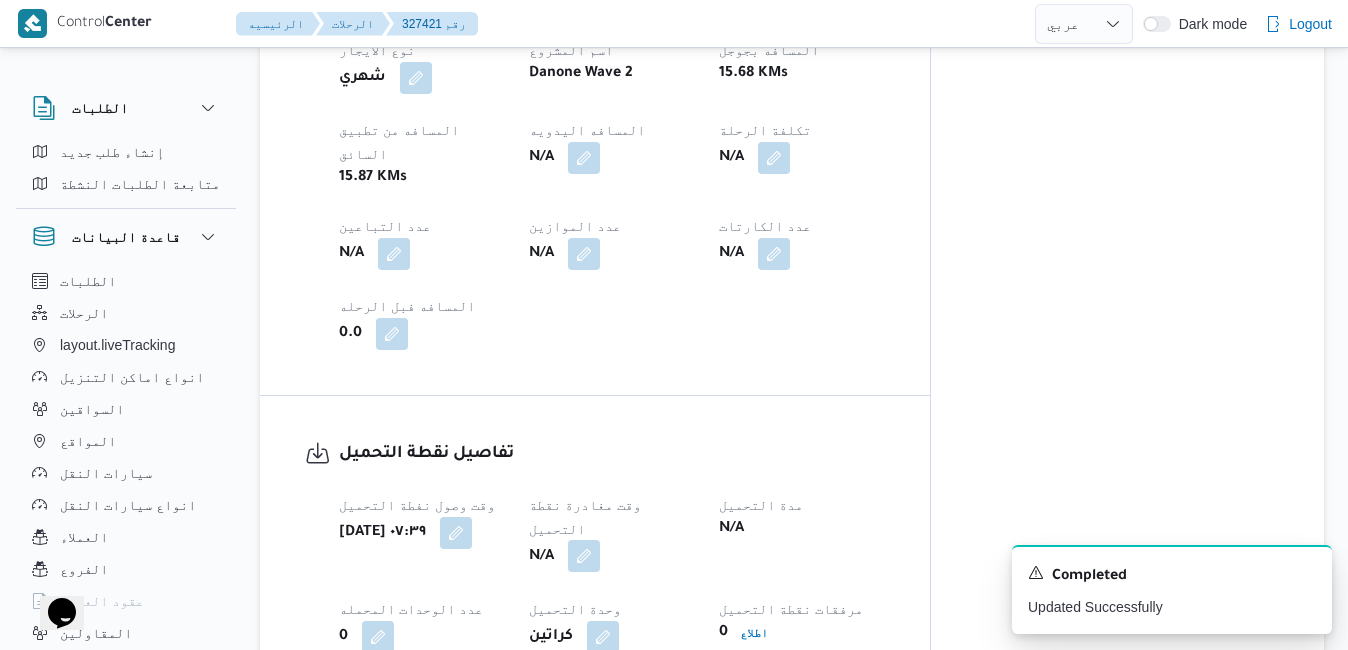 click at bounding box center [584, 556] 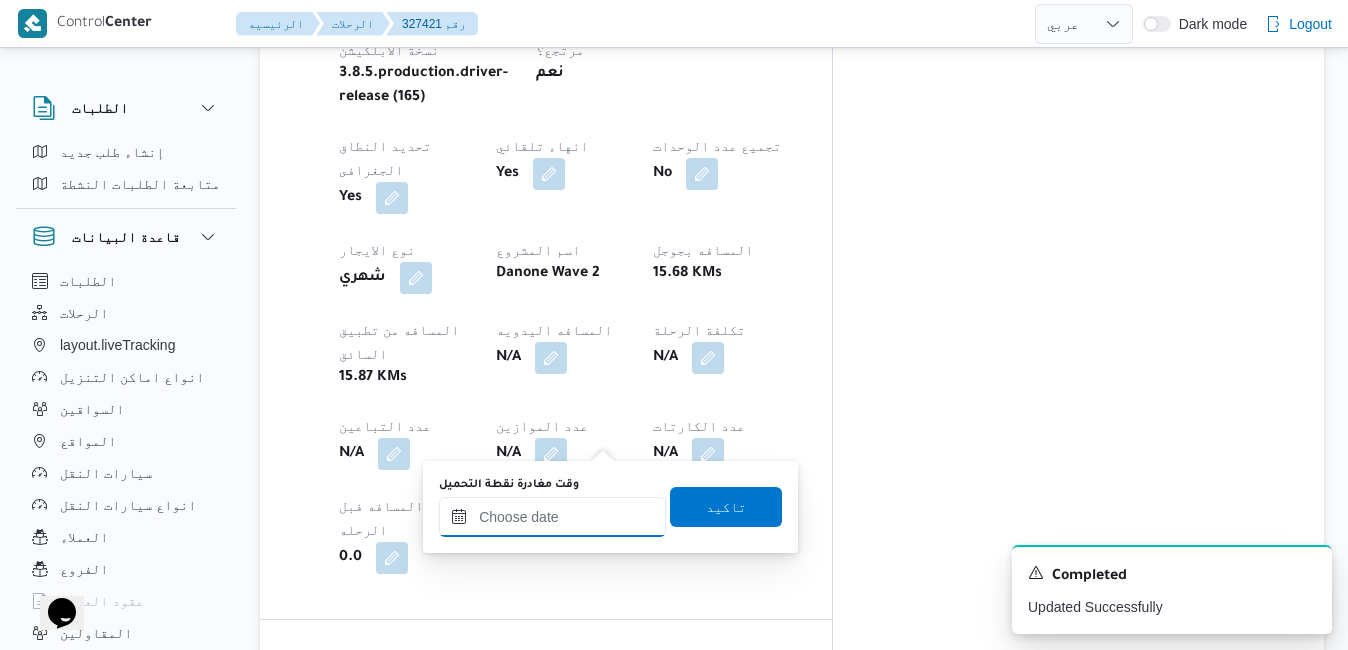 click on "وقت مغادرة نقطة التحميل" at bounding box center [552, 517] 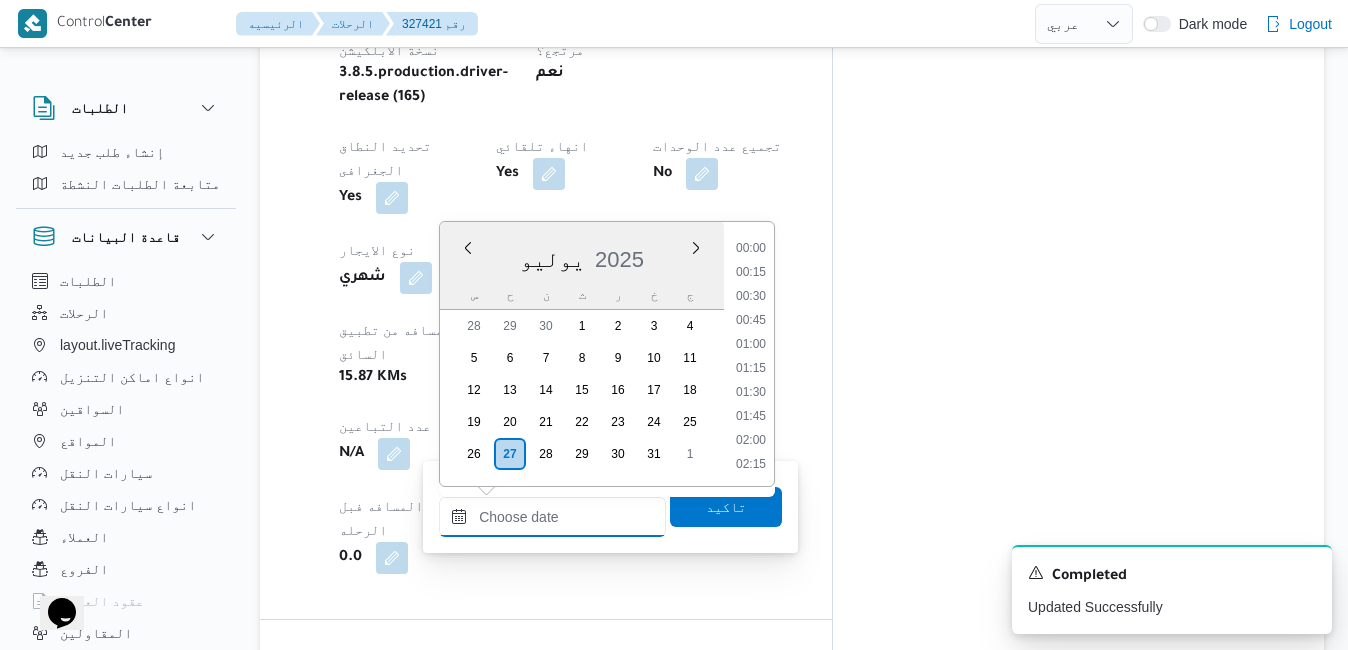 scroll, scrollTop: 790, scrollLeft: 0, axis: vertical 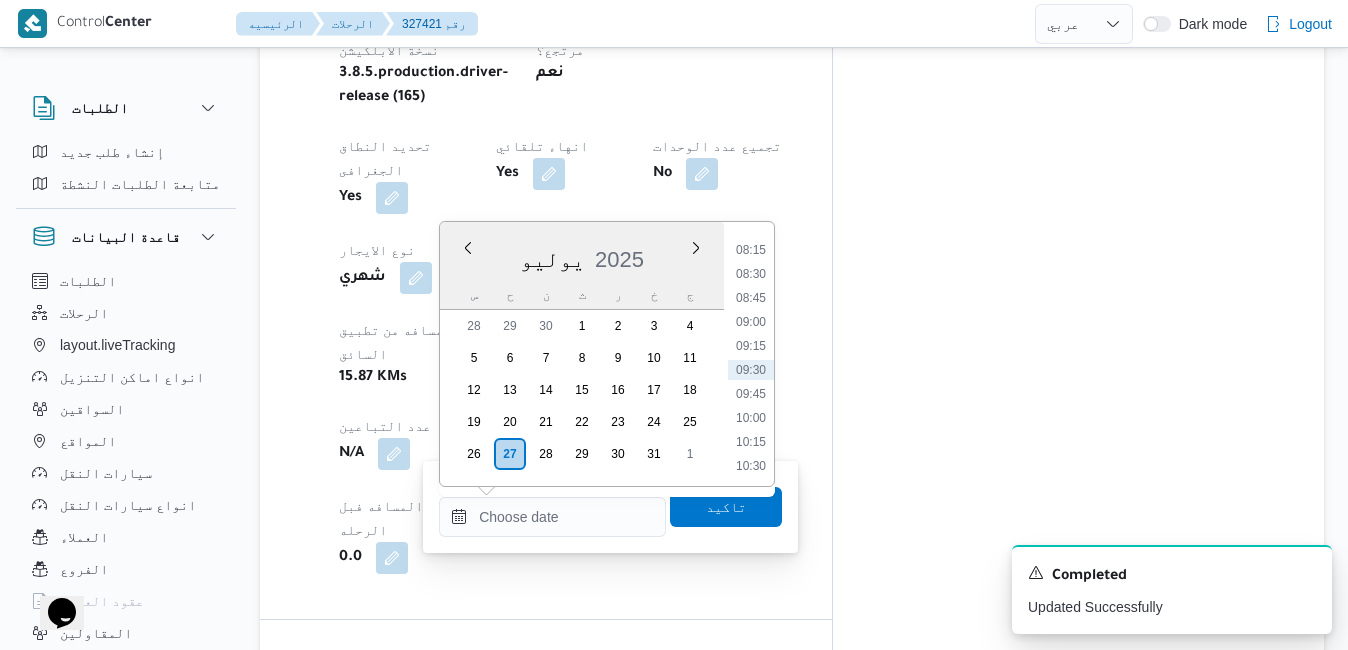 click on "يوليو 2025" at bounding box center [582, 255] 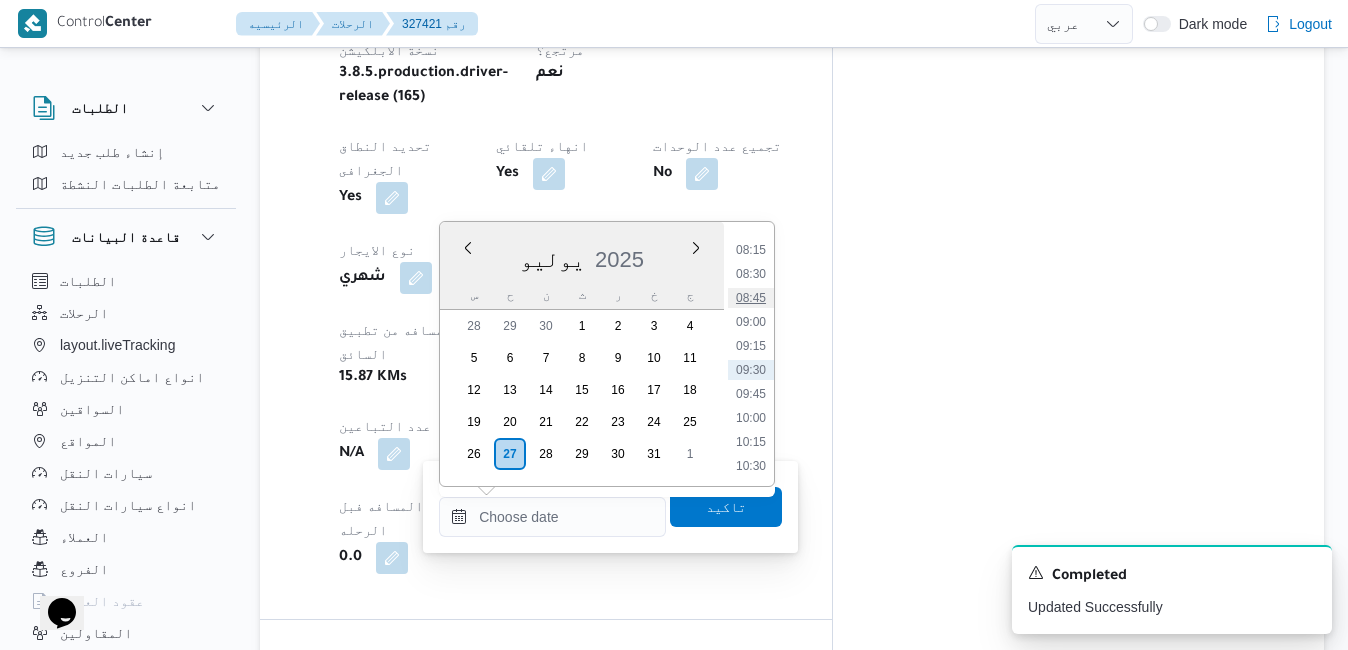 click on "08:45" at bounding box center (751, 298) 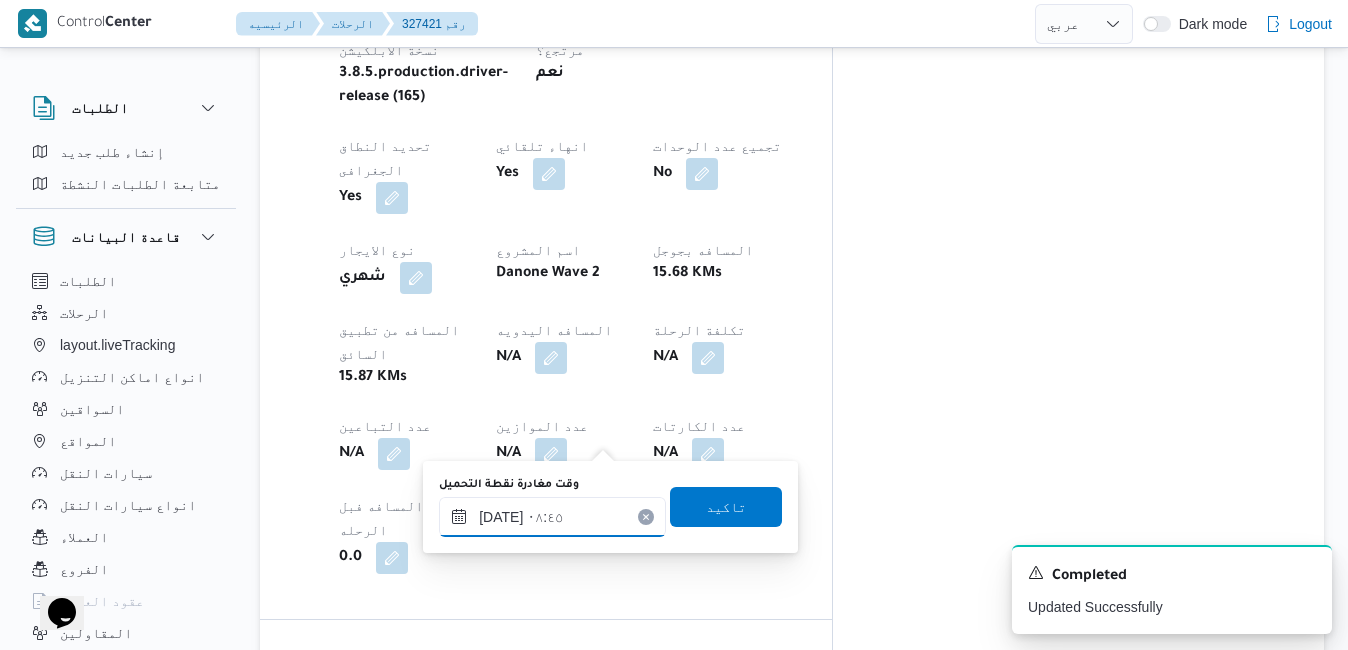 click on "٢٧/٠٧/٢٠٢٥ ٠٨:٤٥" at bounding box center [552, 517] 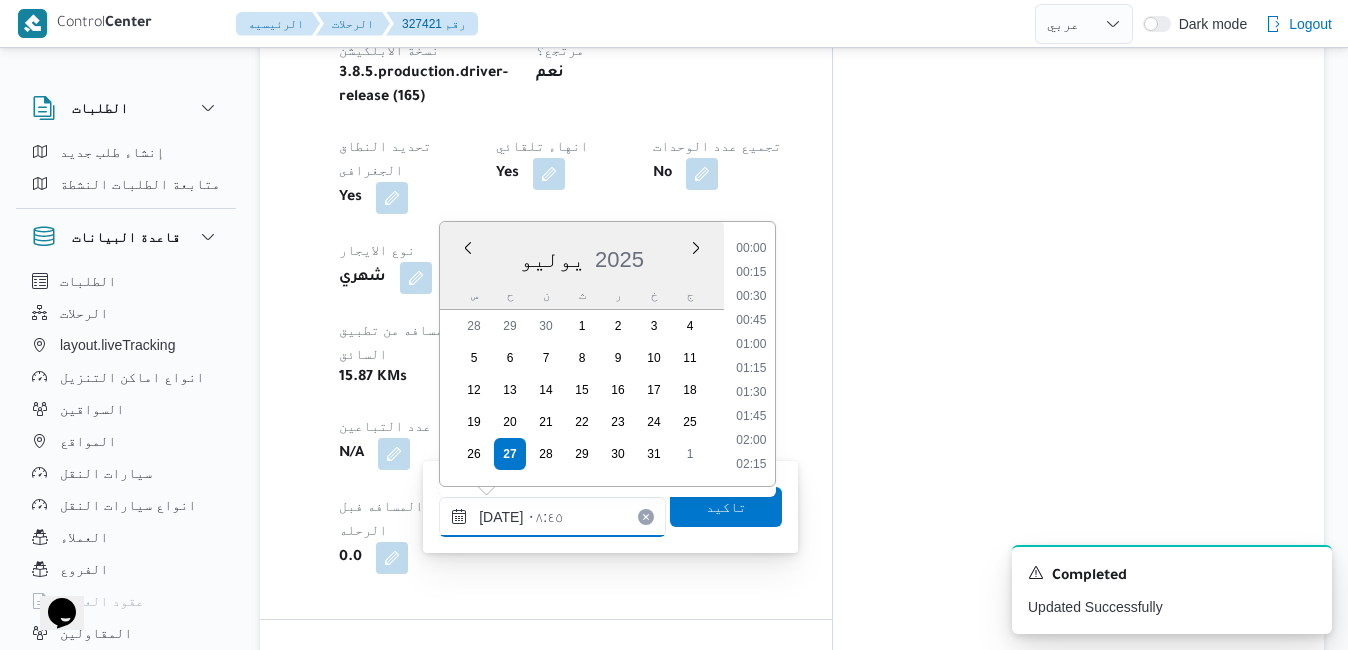 scroll, scrollTop: 718, scrollLeft: 0, axis: vertical 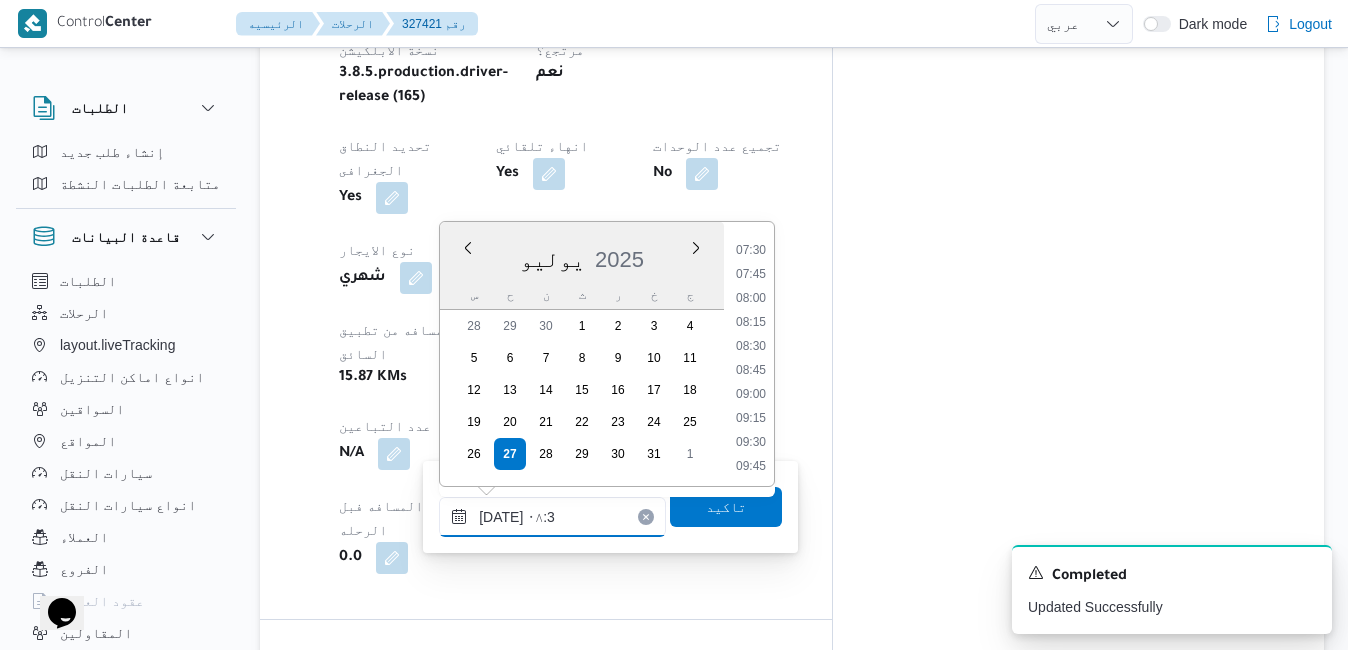 type on "٢٧/٠٧/٢٠٢٥ ٠٨:35" 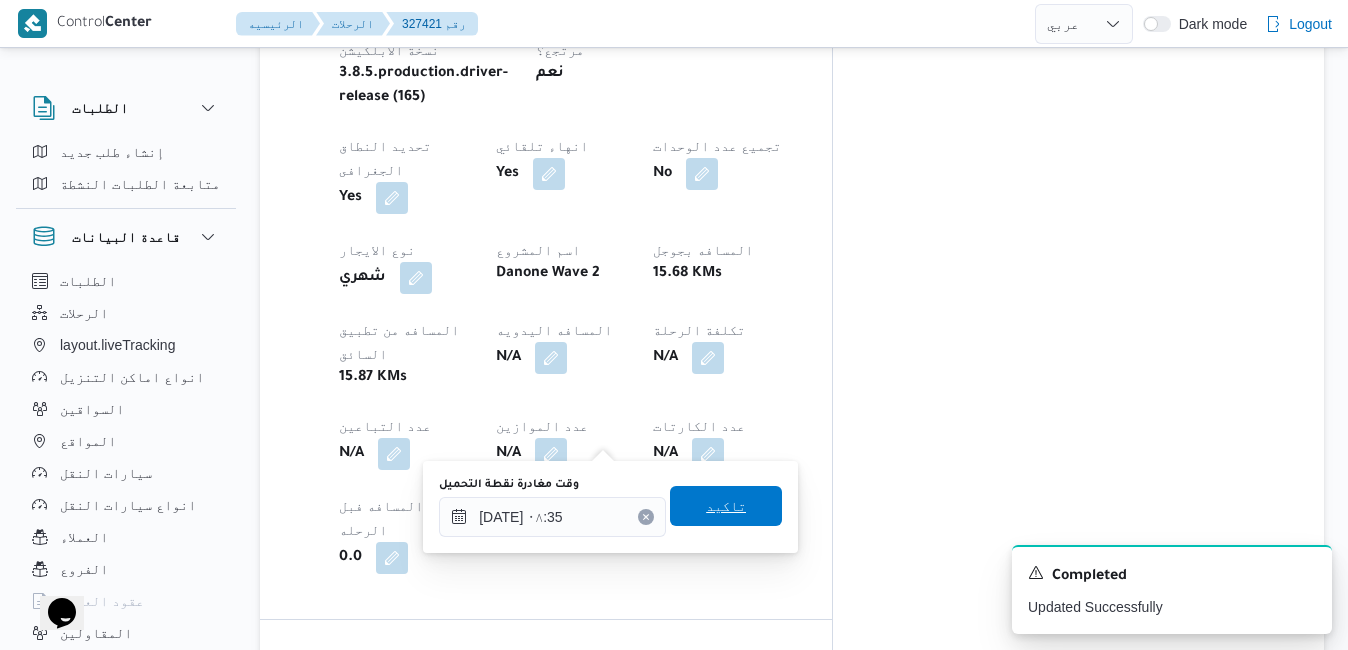 click on "تاكيد" at bounding box center (726, 506) 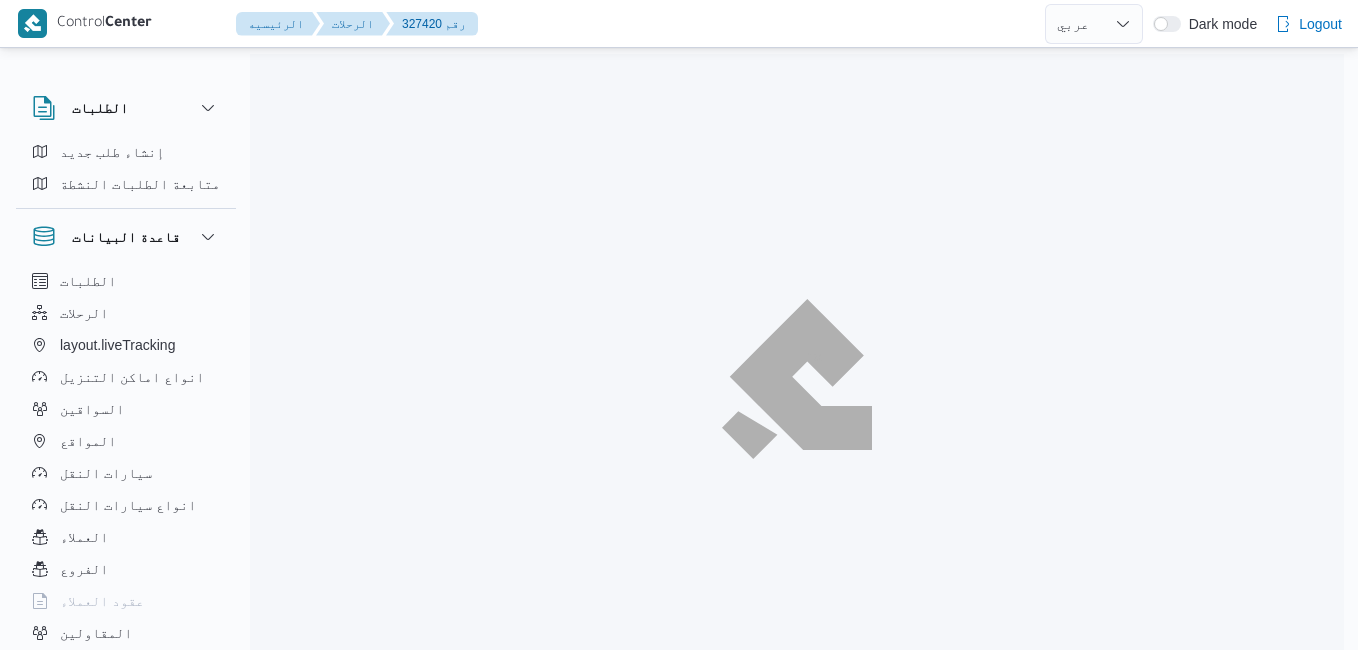 select on "ar" 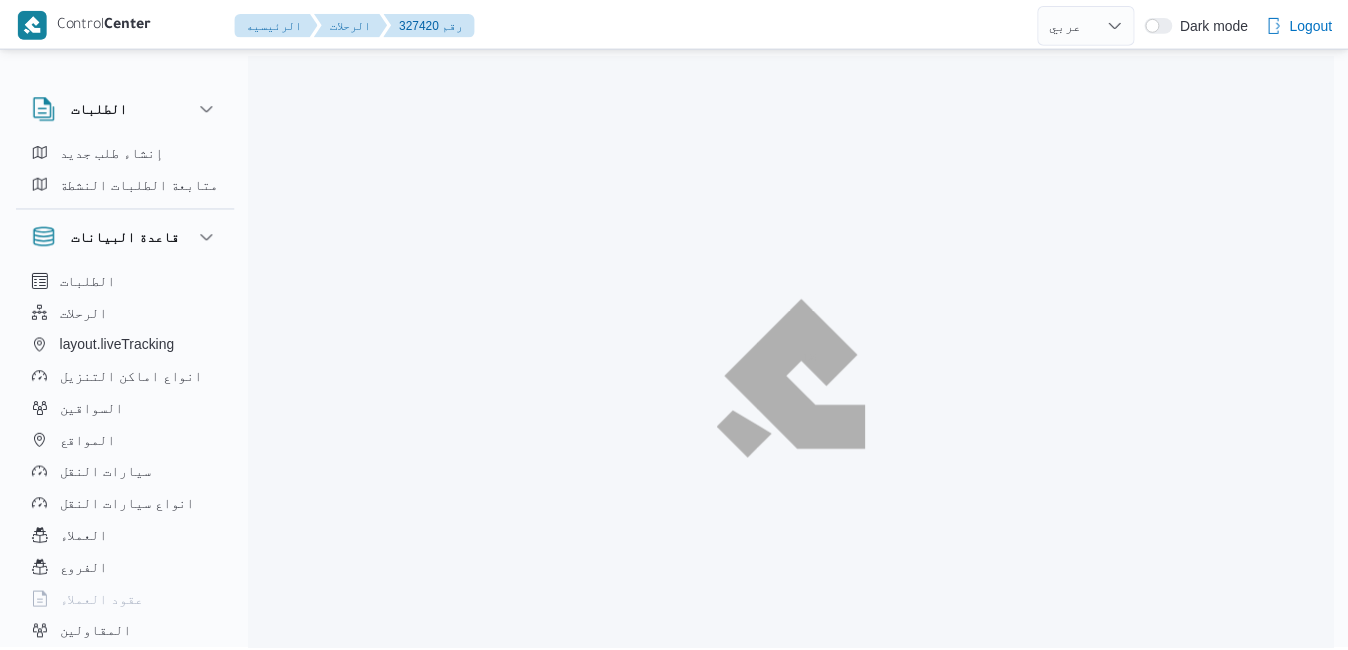 scroll, scrollTop: 0, scrollLeft: 0, axis: both 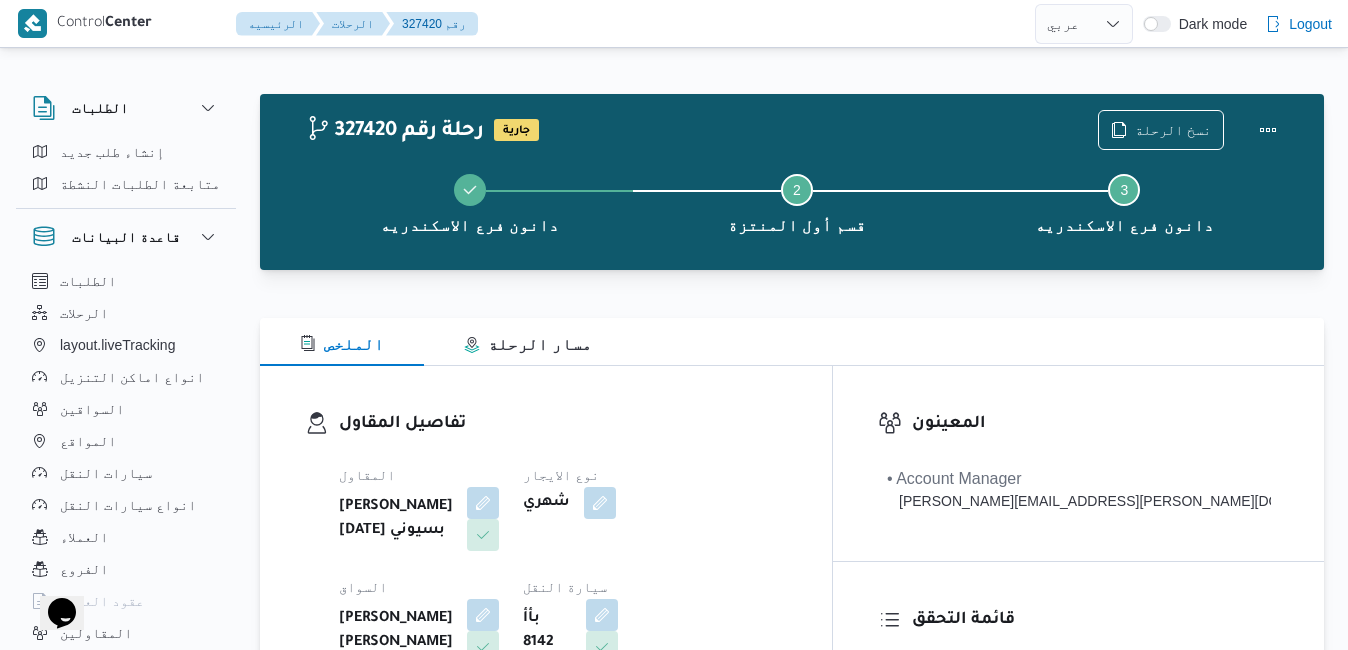 click at bounding box center (792, 306) 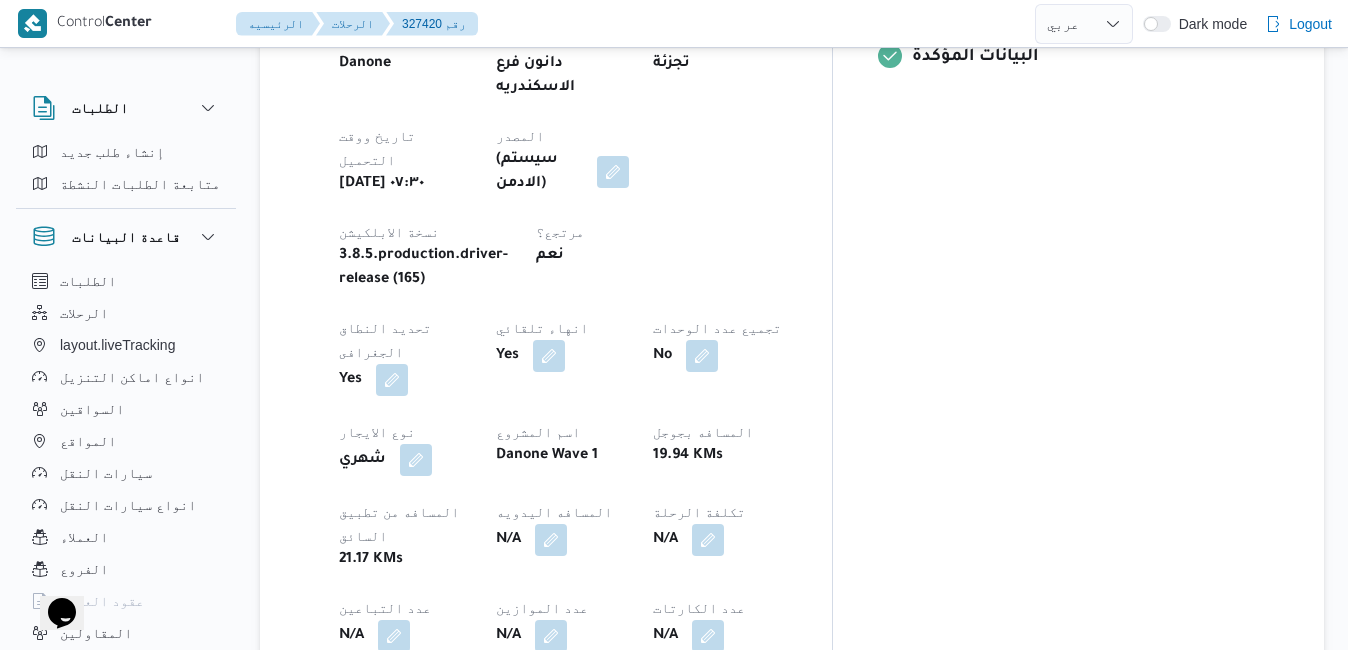 scroll, scrollTop: 1120, scrollLeft: 0, axis: vertical 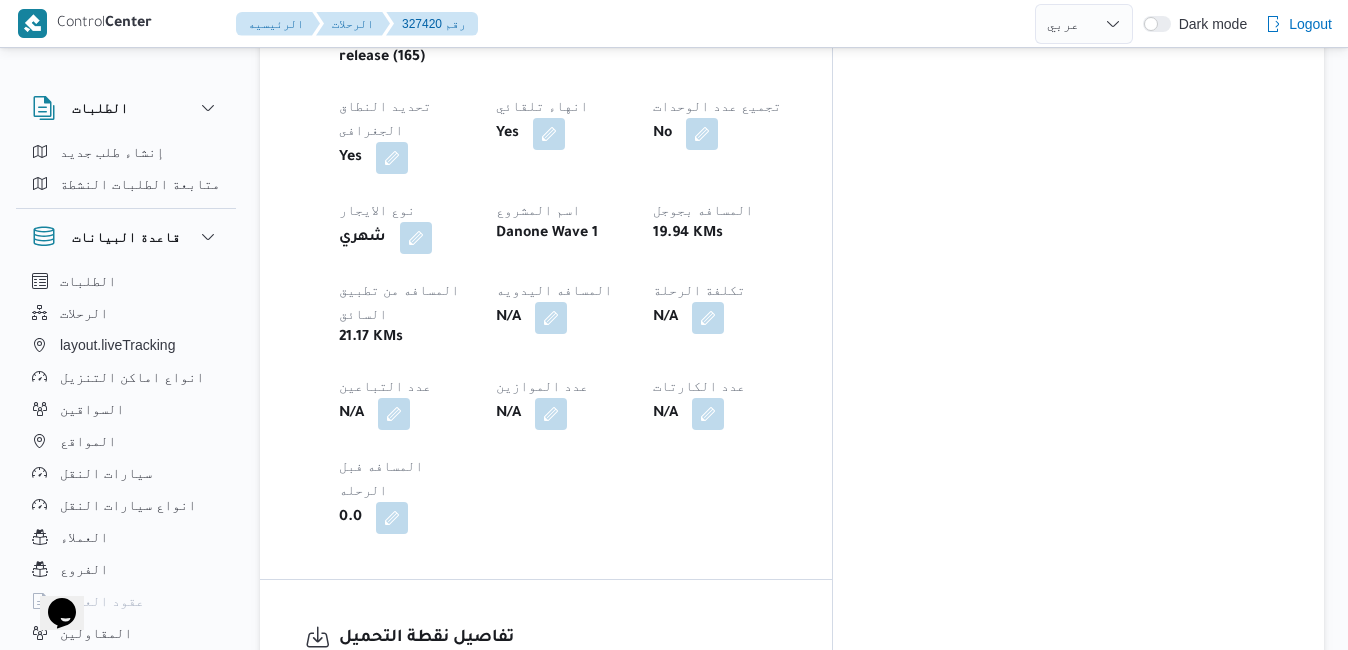 click at bounding box center (453, 740) 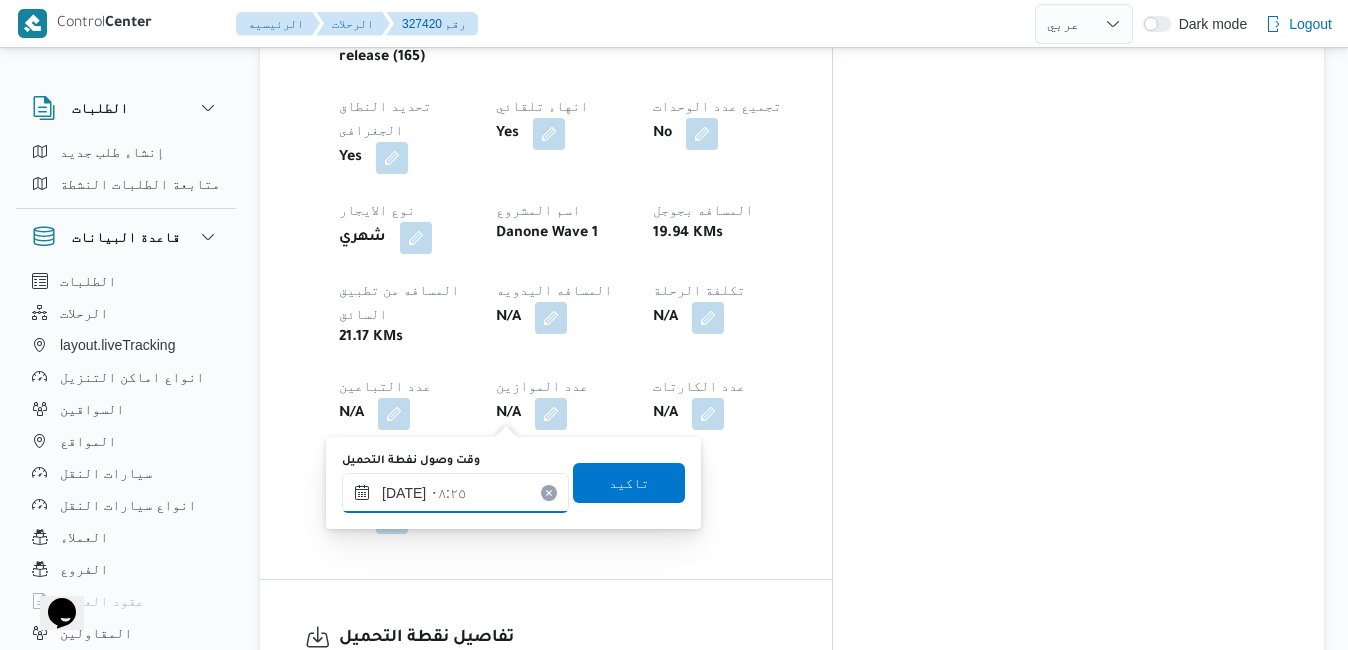 click on "٢٧/٠٧/٢٠٢٥ ٠٨:٢٥" at bounding box center [455, 493] 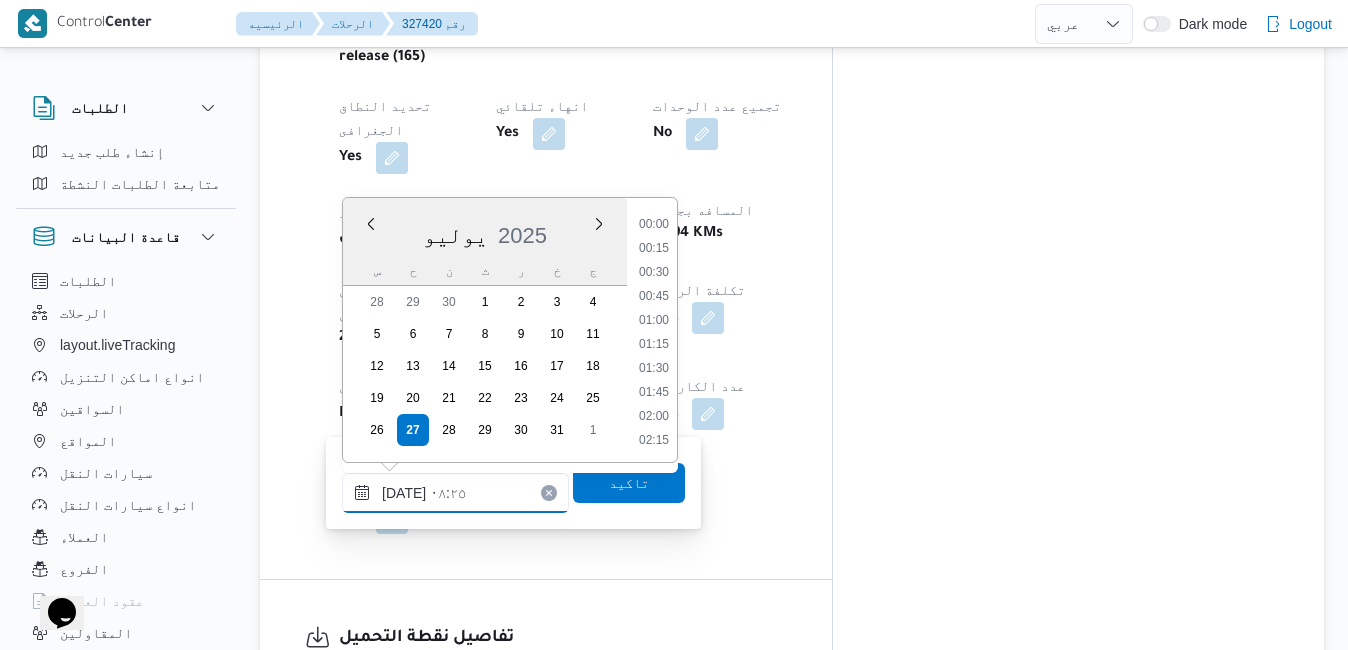 scroll, scrollTop: 670, scrollLeft: 0, axis: vertical 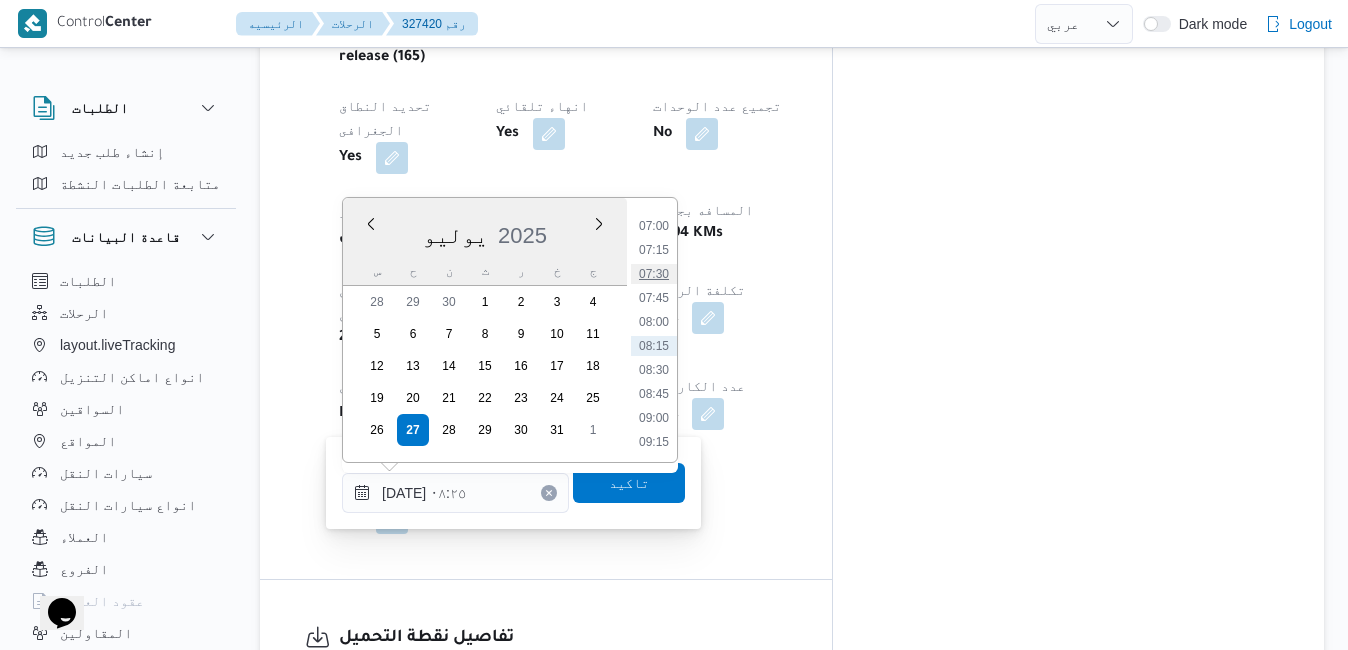 click on "07:30" at bounding box center [654, 274] 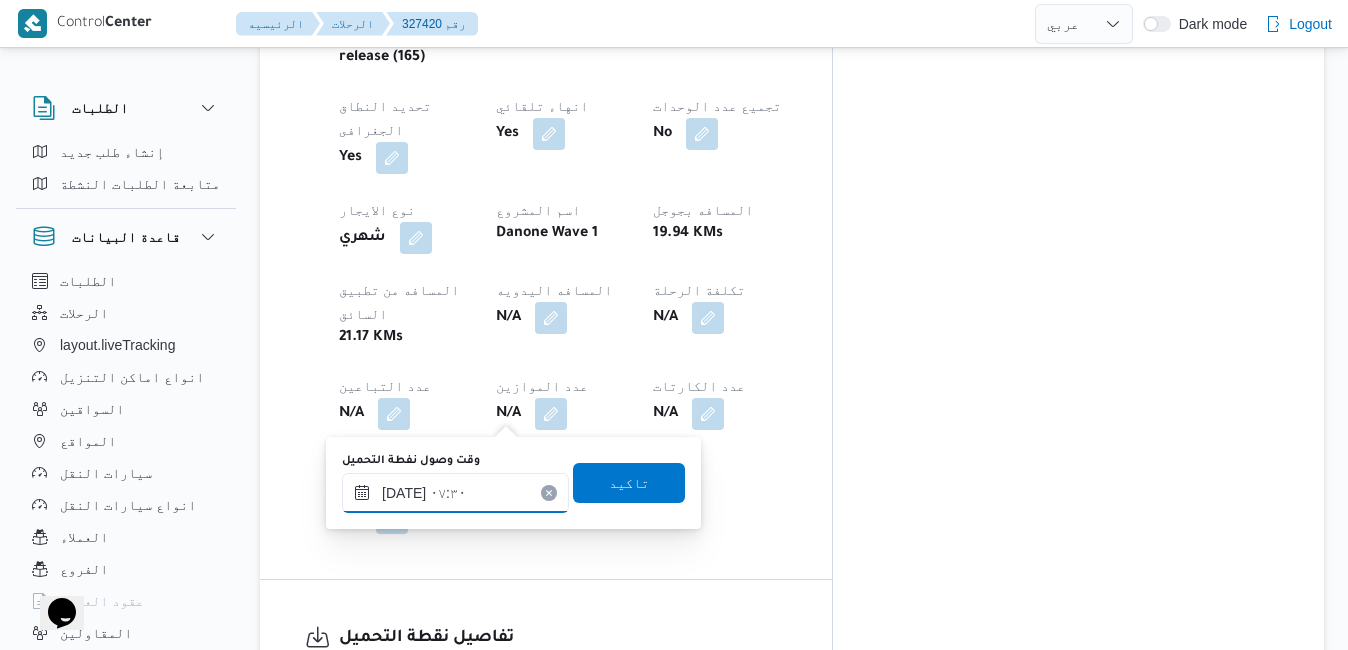 click on "[DATE] ٠٧:٣٠" at bounding box center (455, 493) 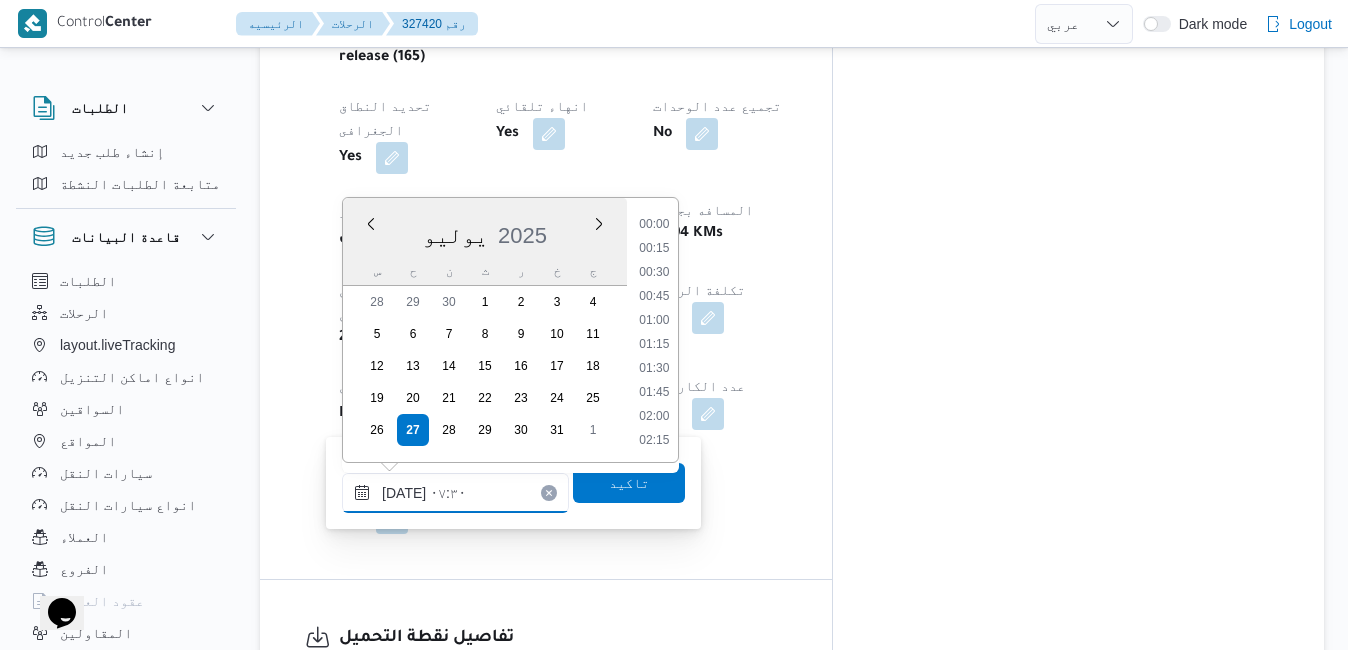 scroll, scrollTop: 598, scrollLeft: 0, axis: vertical 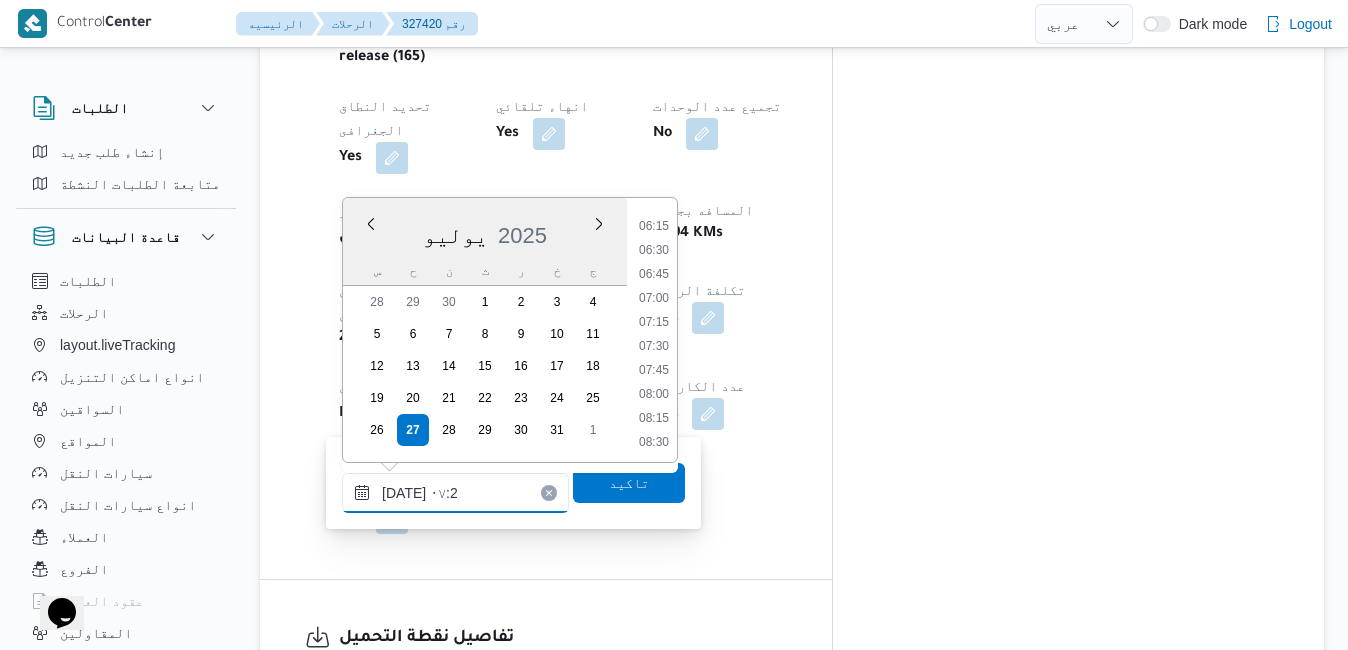 type on "٢٧/٠٧/٢٠٢٥ ٠٧:20" 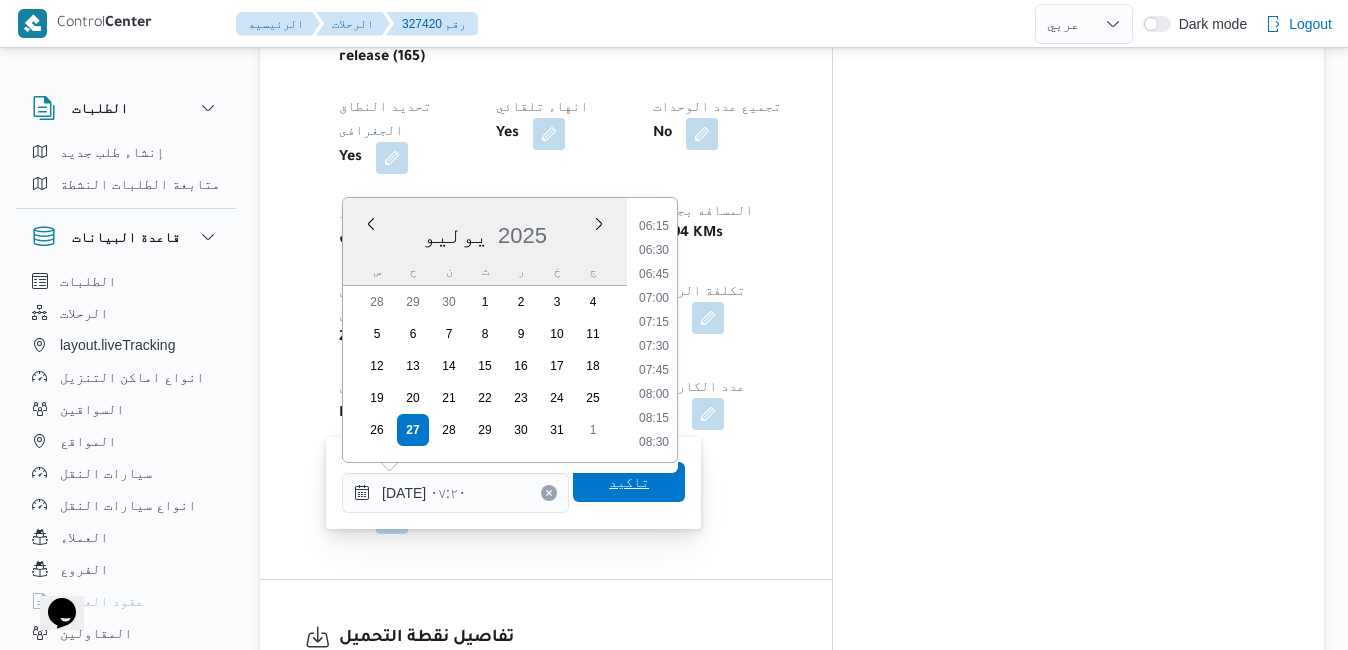 click on "تاكيد" at bounding box center [629, 482] 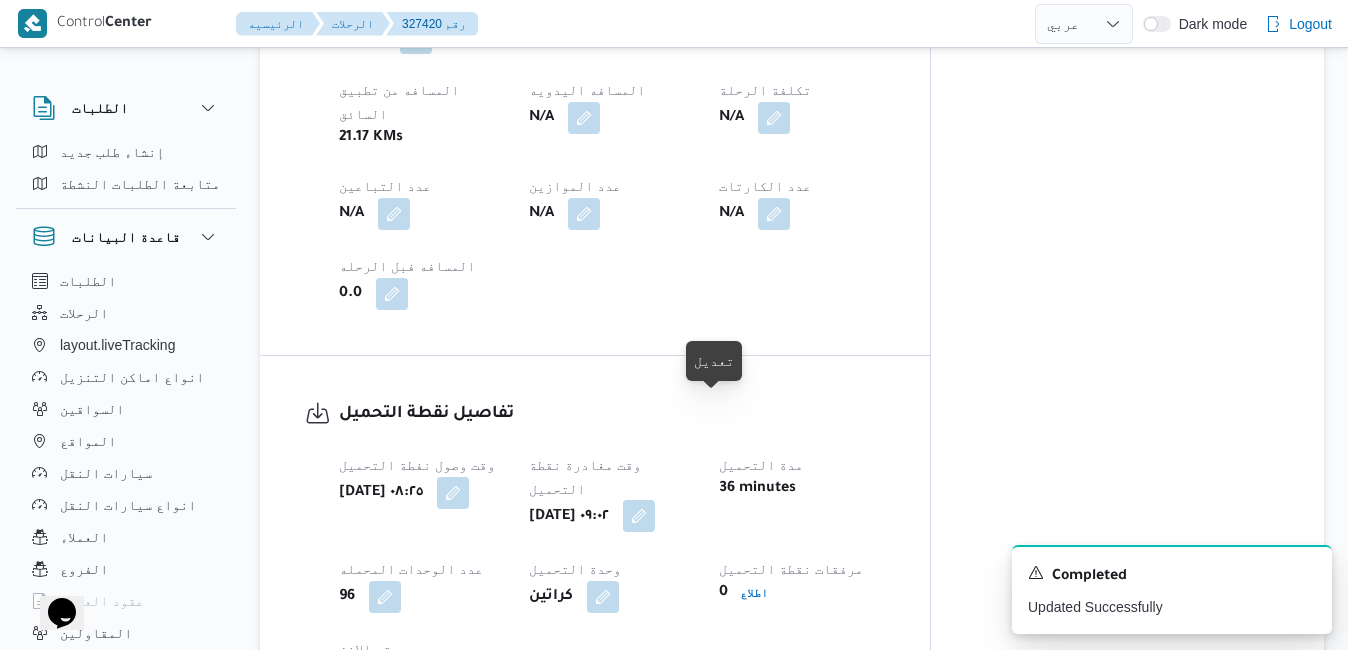 click at bounding box center [639, 516] 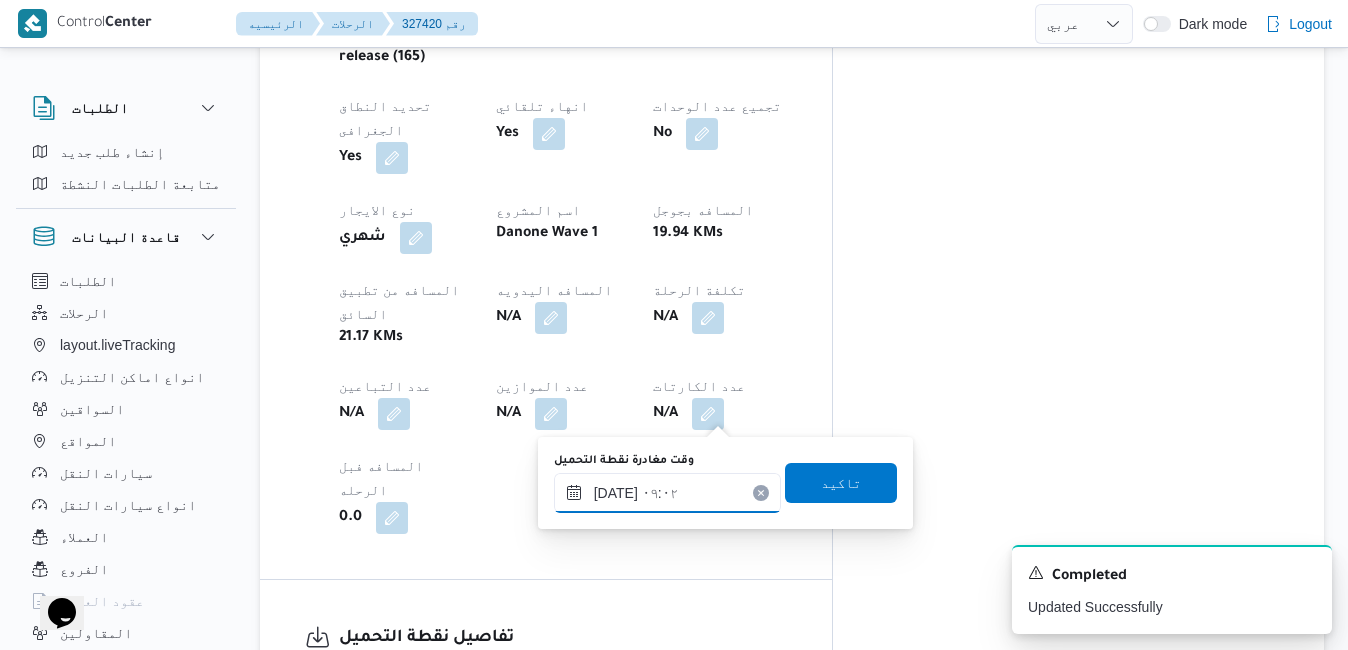 click on "٢٧/٠٧/٢٠٢٥ ٠٩:٠٢" at bounding box center (667, 493) 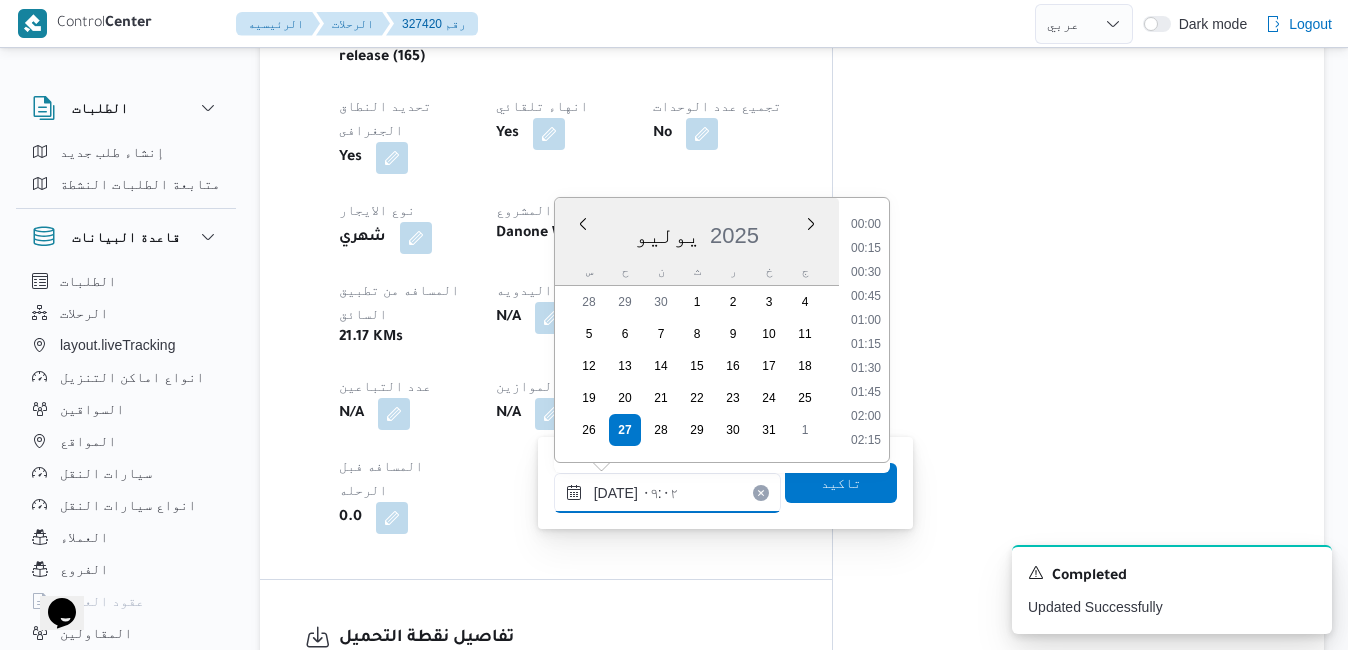click on "٢٧/٠٧/٢٠٢٥ ٠٩:٠٢" at bounding box center (667, 493) 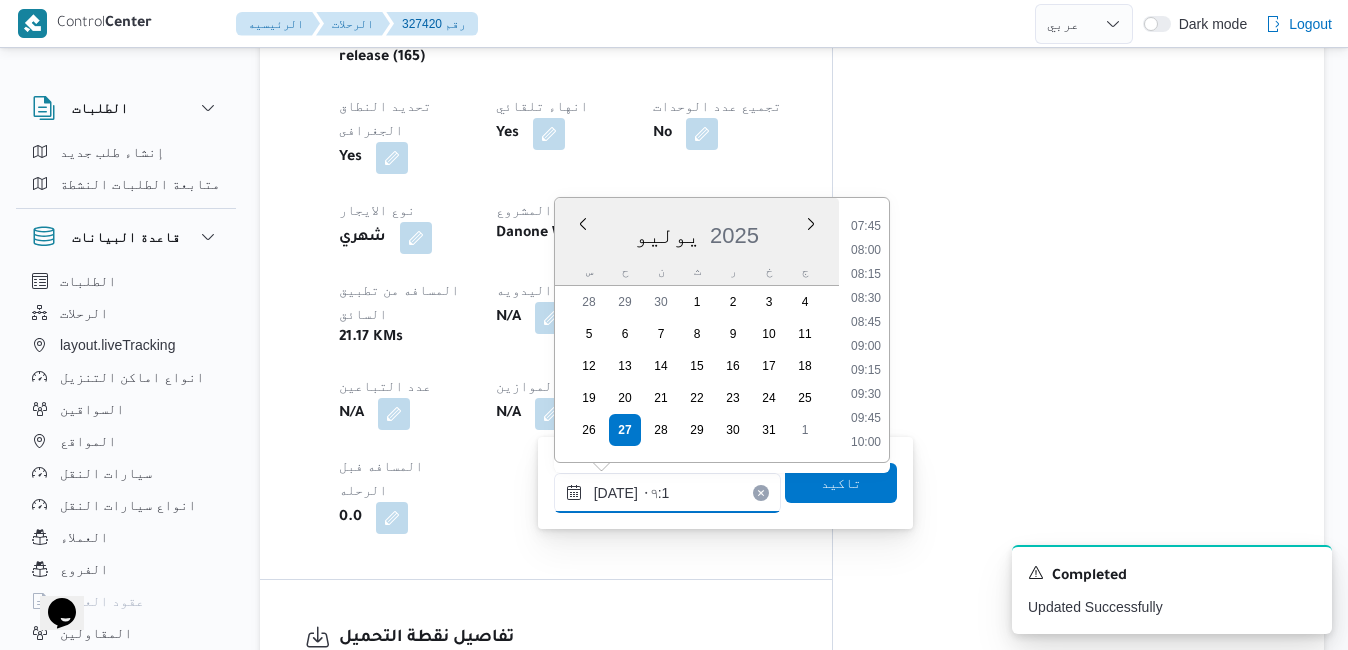 type on "٢٧/٠٧/٢٠٢٥ ٠٩:10" 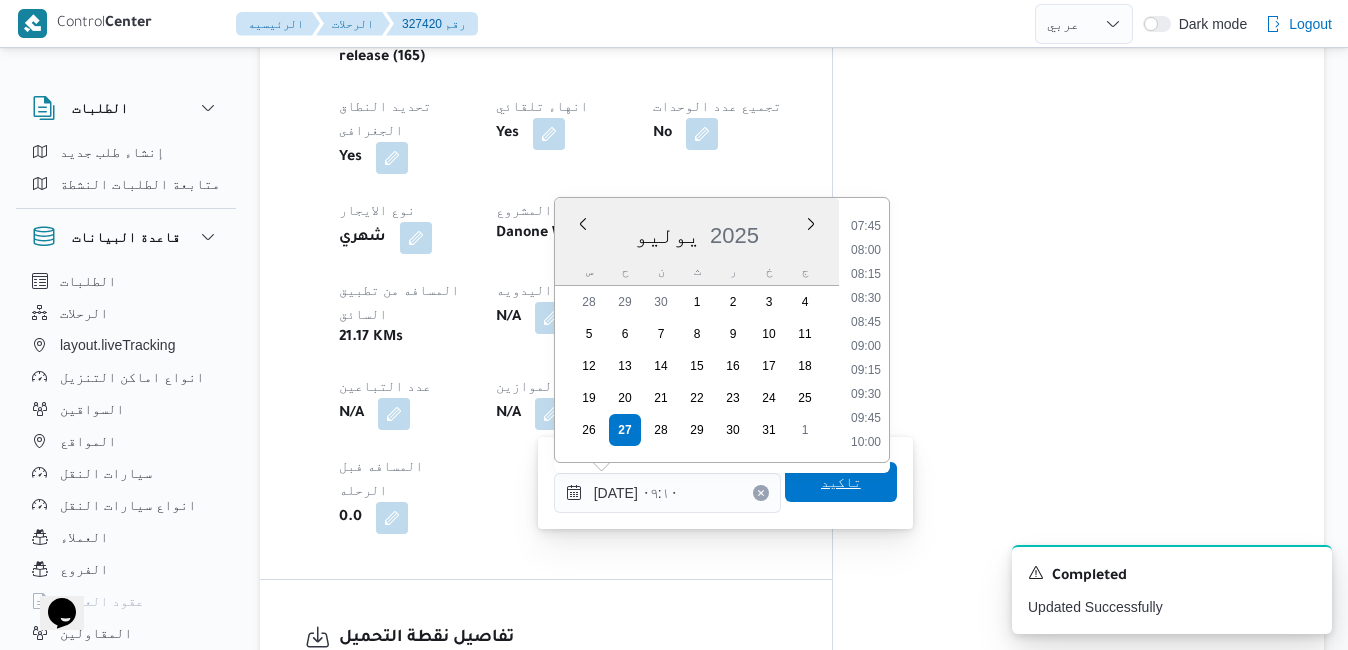 click on "تاكيد" at bounding box center [841, 482] 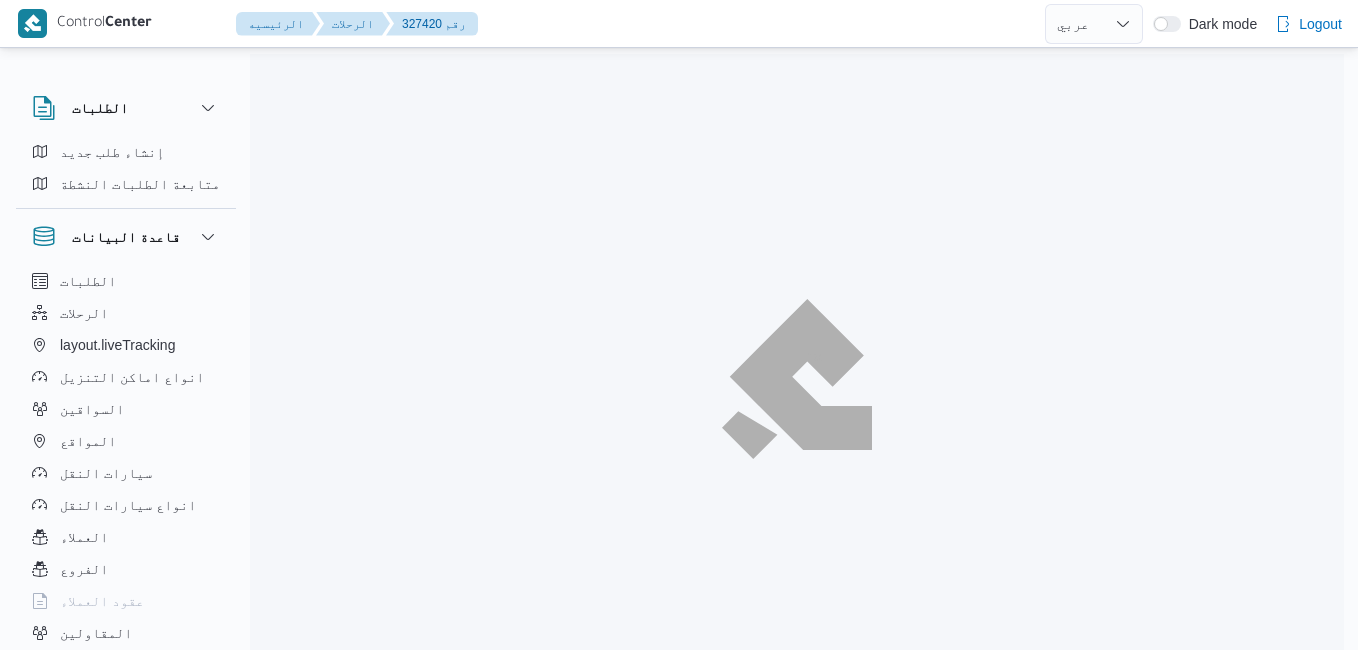 select on "ar" 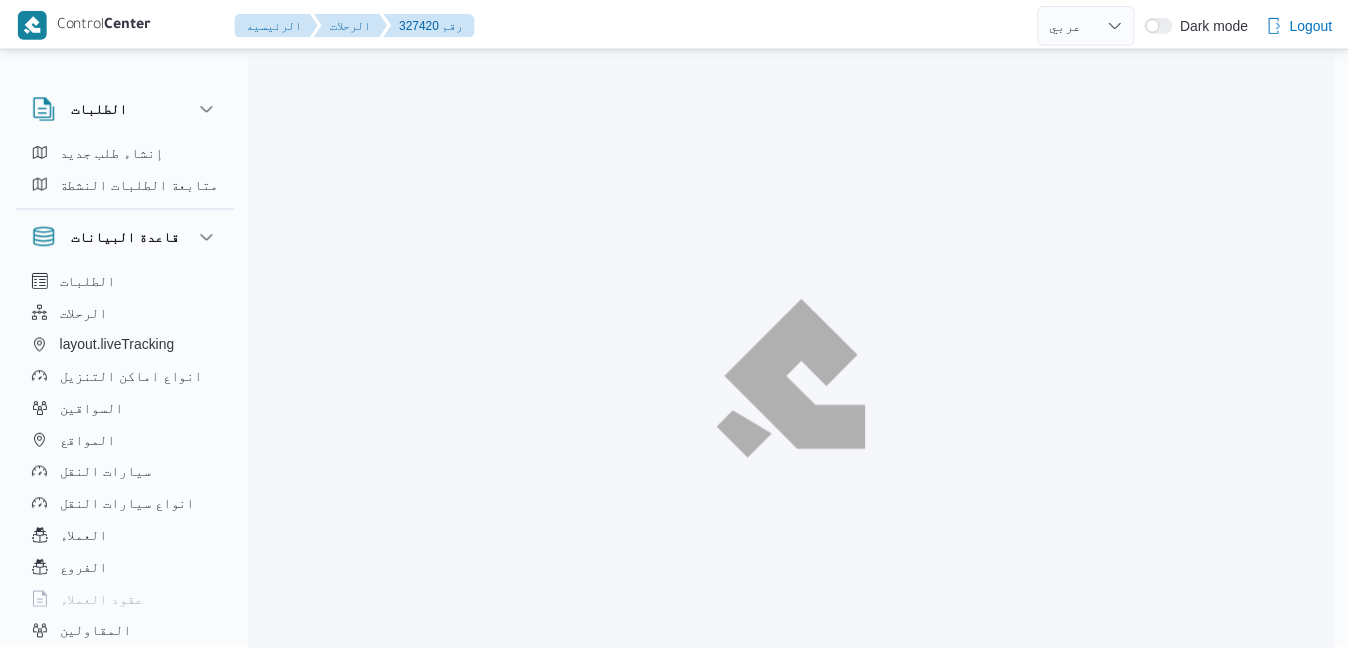 scroll, scrollTop: 0, scrollLeft: 0, axis: both 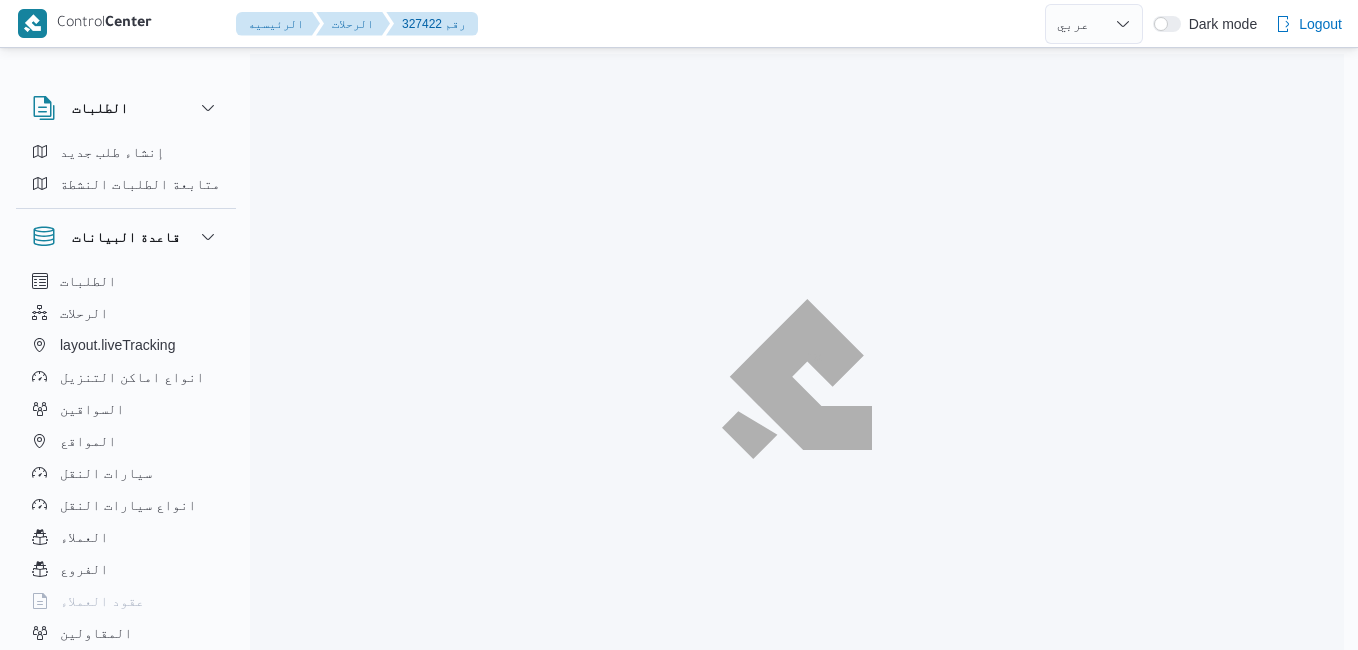 select on "ar" 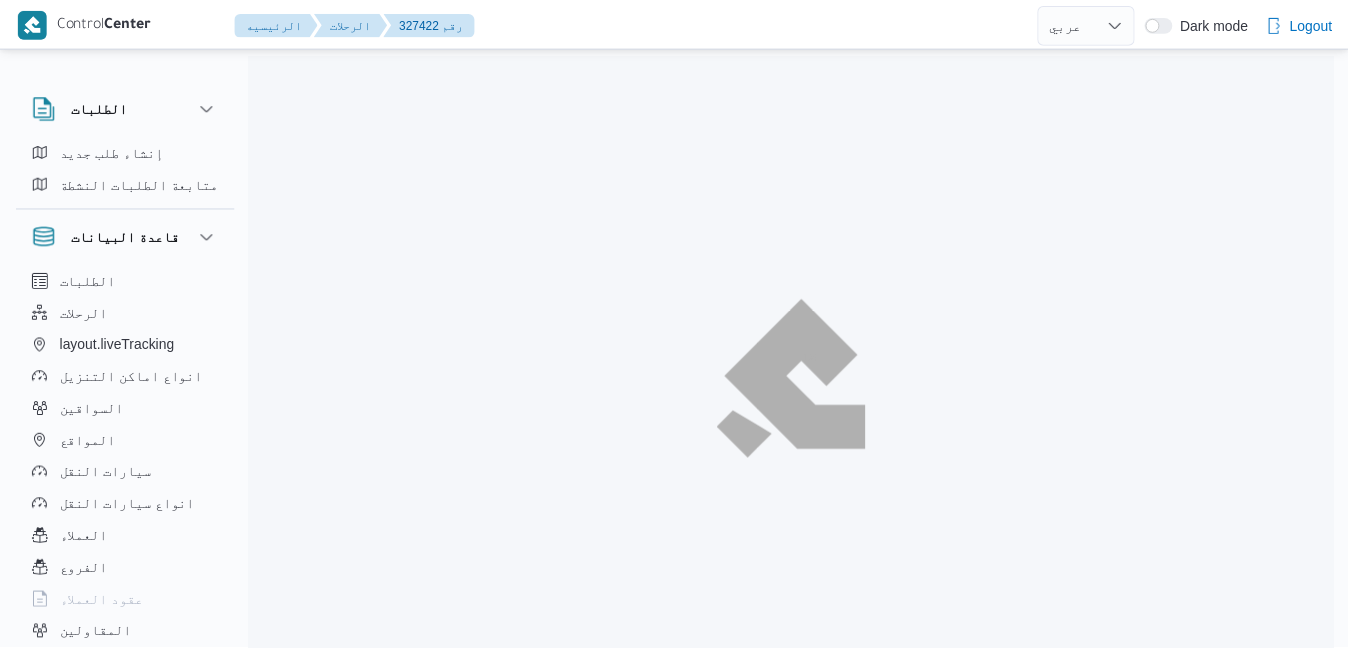 scroll, scrollTop: 0, scrollLeft: 0, axis: both 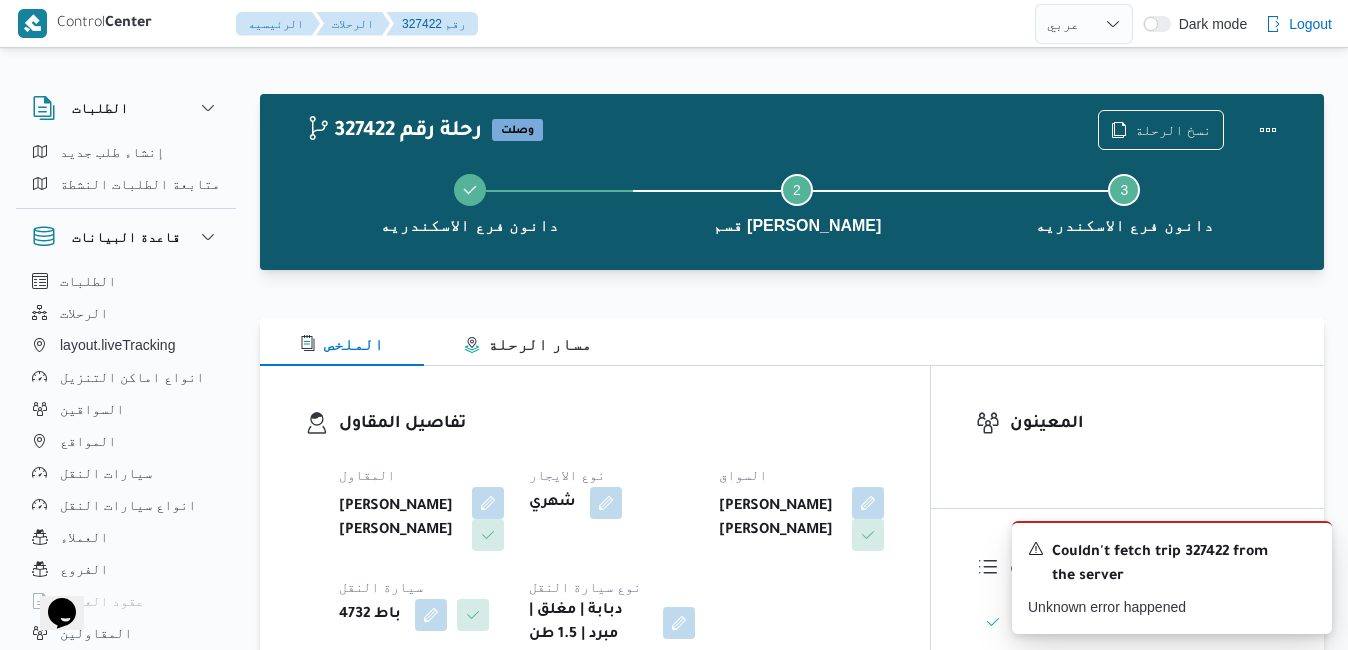 click on "تفاصيل المقاول" at bounding box center (612, 424) 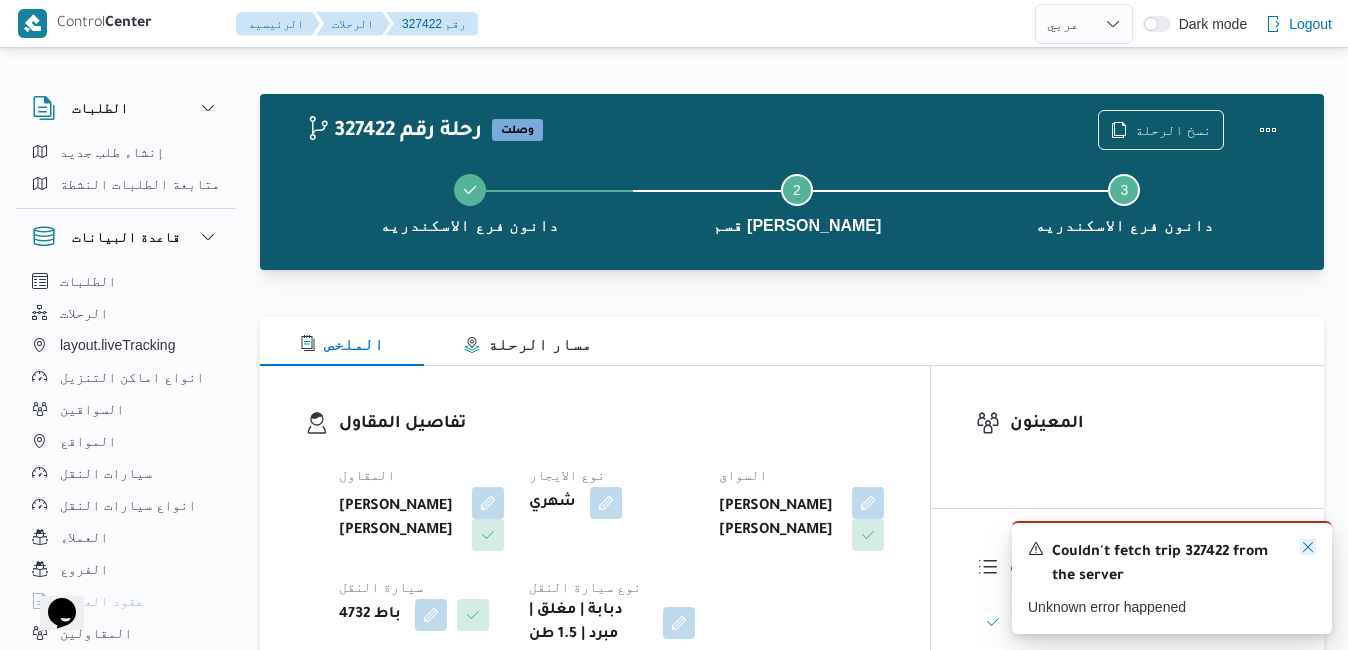 click 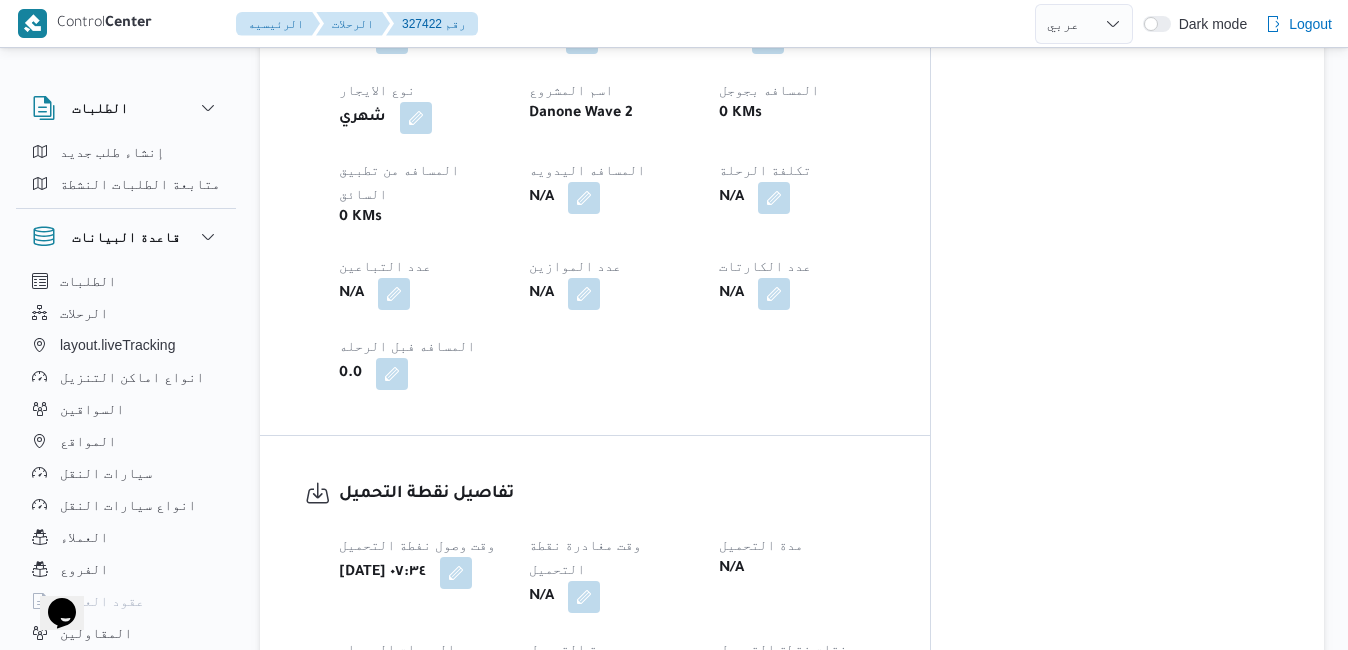 scroll, scrollTop: 1080, scrollLeft: 0, axis: vertical 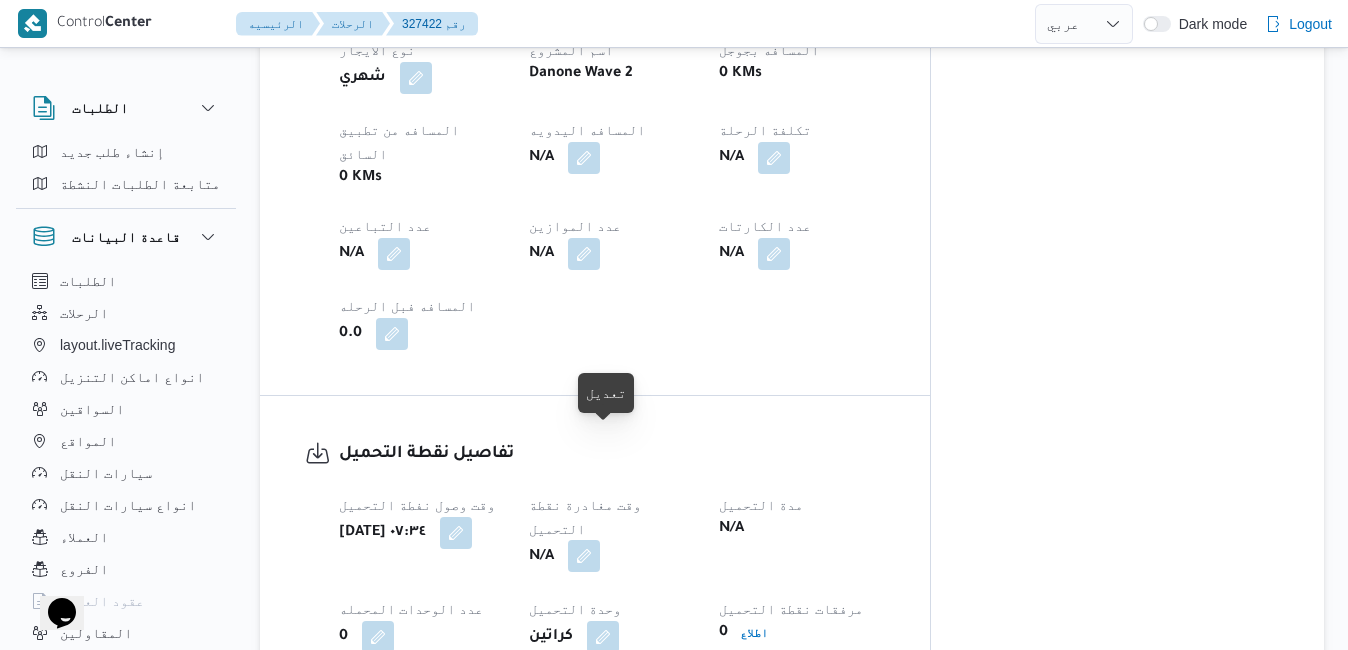click at bounding box center (584, 556) 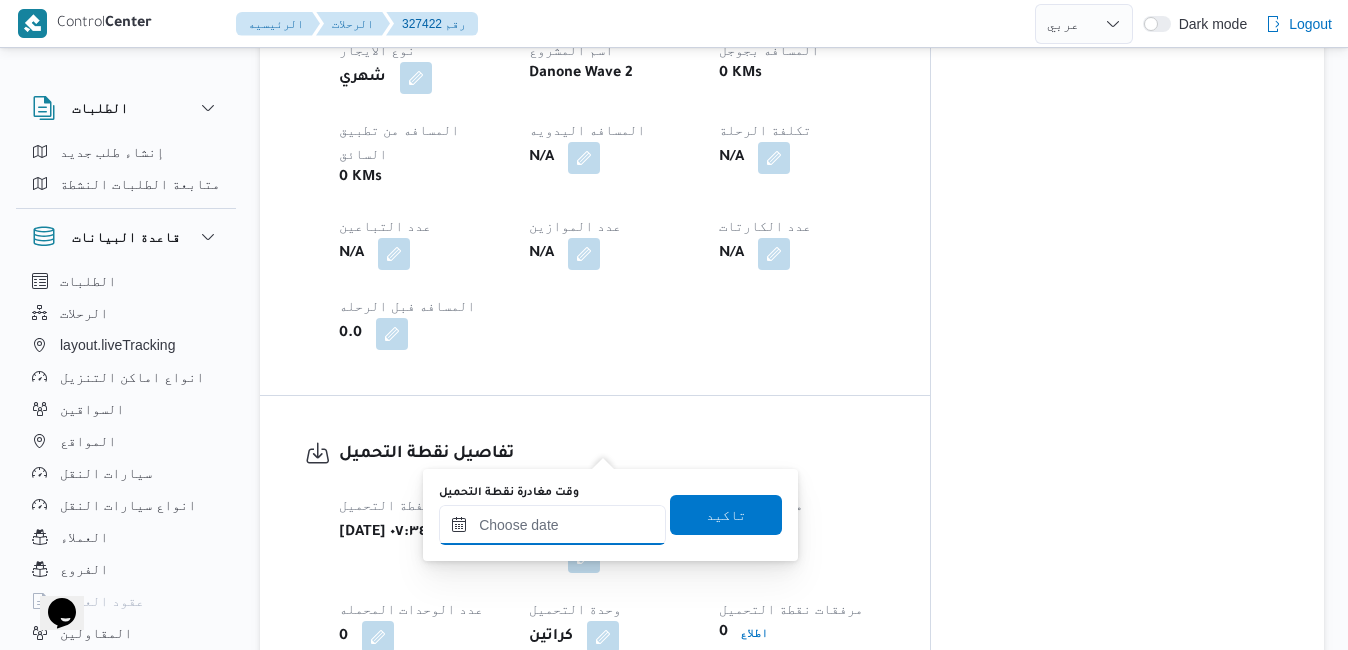 click on "وقت مغادرة نقطة التحميل" at bounding box center [552, 525] 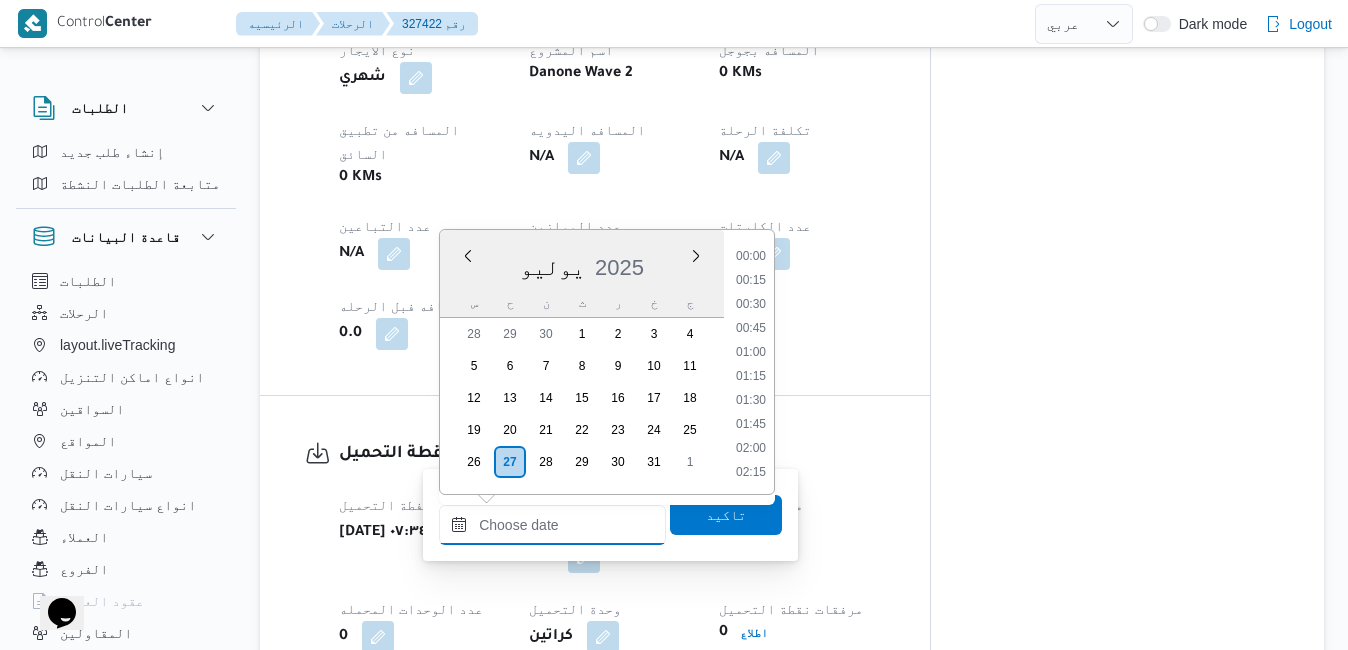 scroll, scrollTop: 814, scrollLeft: 0, axis: vertical 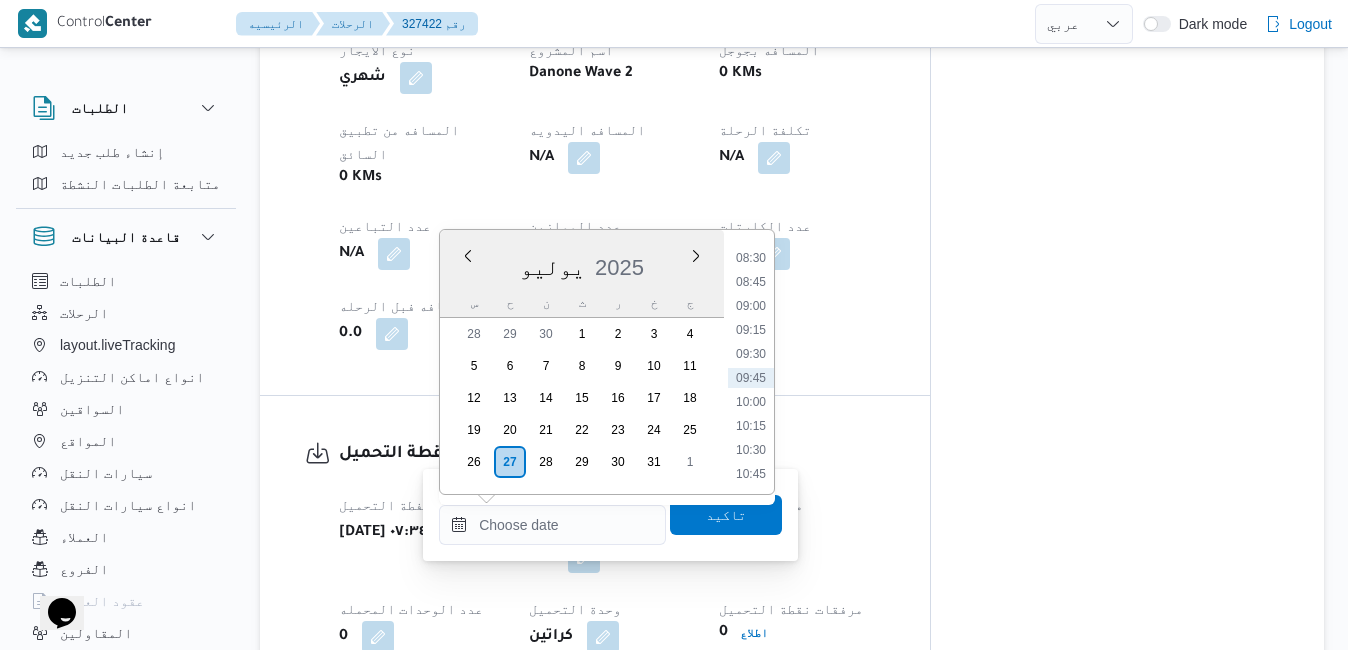 click on "يوليو 2025" at bounding box center [582, 263] 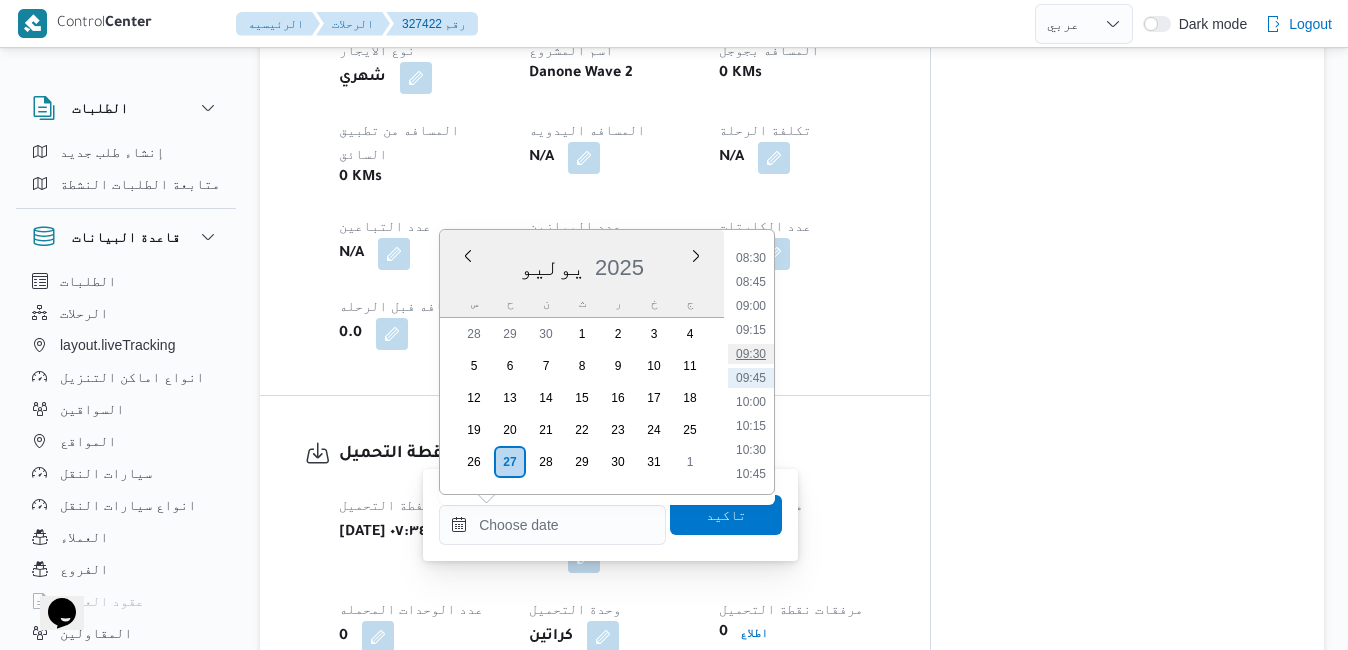 click on "09:30" at bounding box center (751, 354) 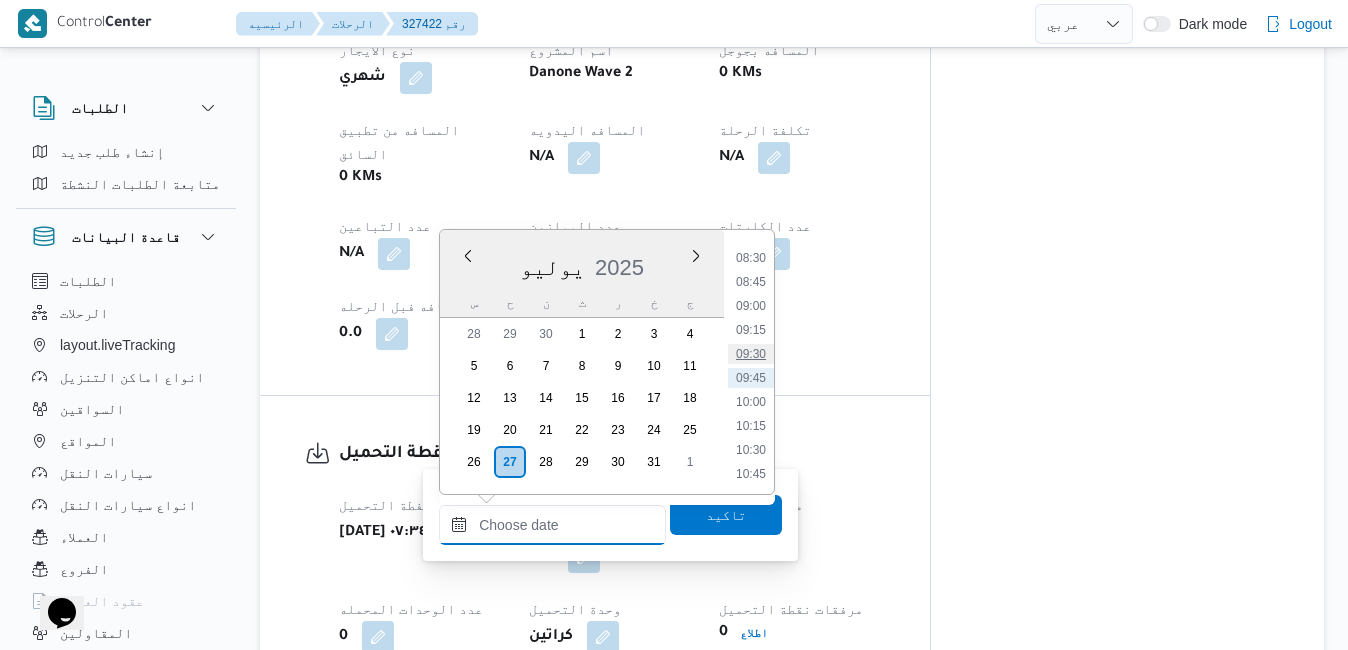 type on "[DATE] ٠٩:٣٠" 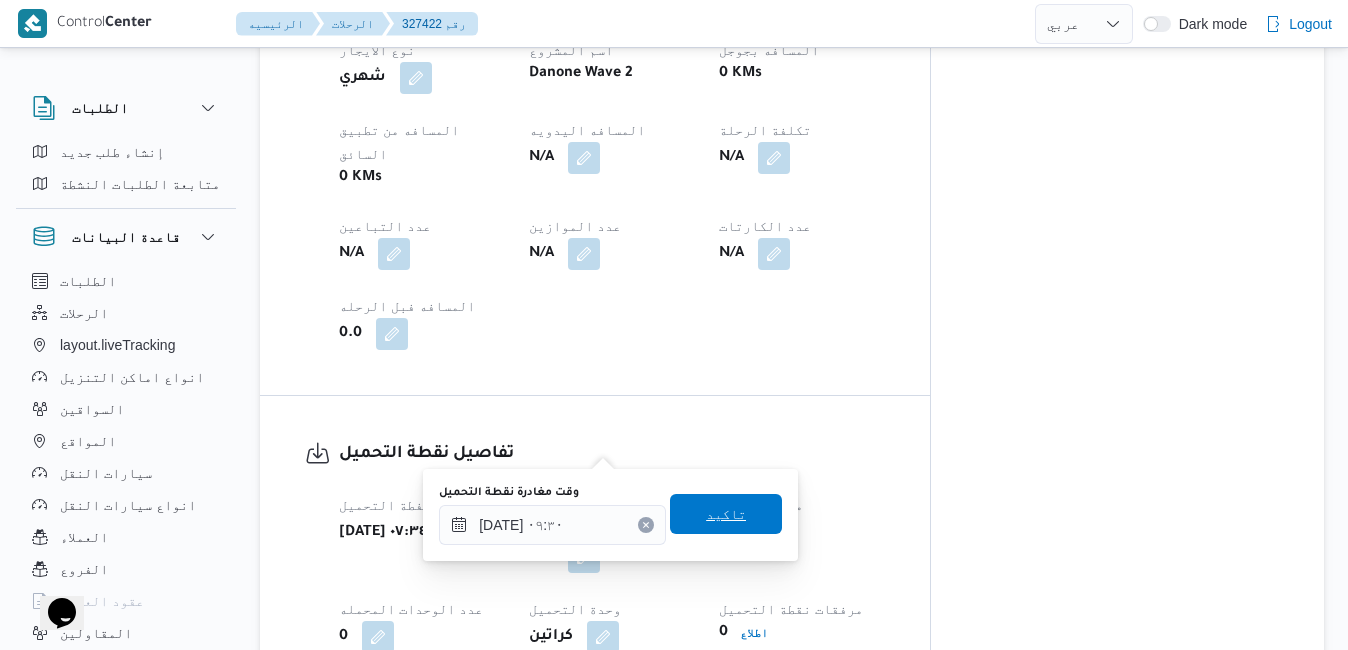 click on "تاكيد" at bounding box center [726, 514] 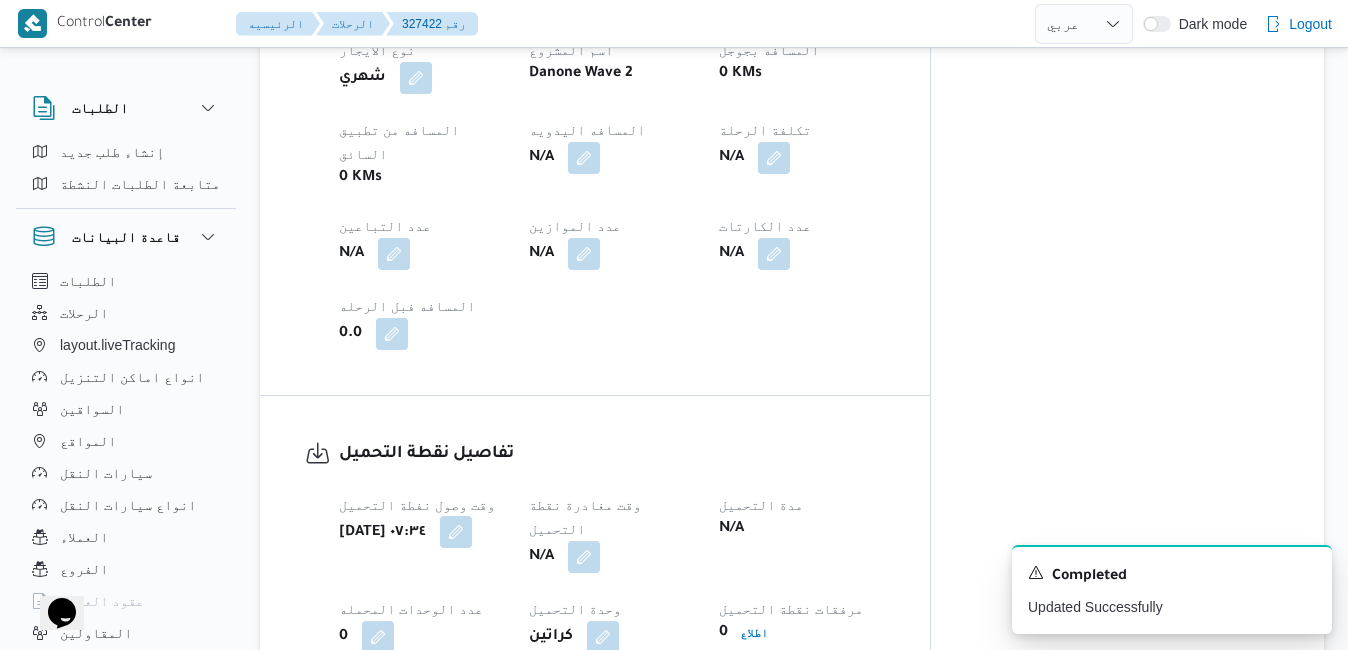 click at bounding box center (456, 532) 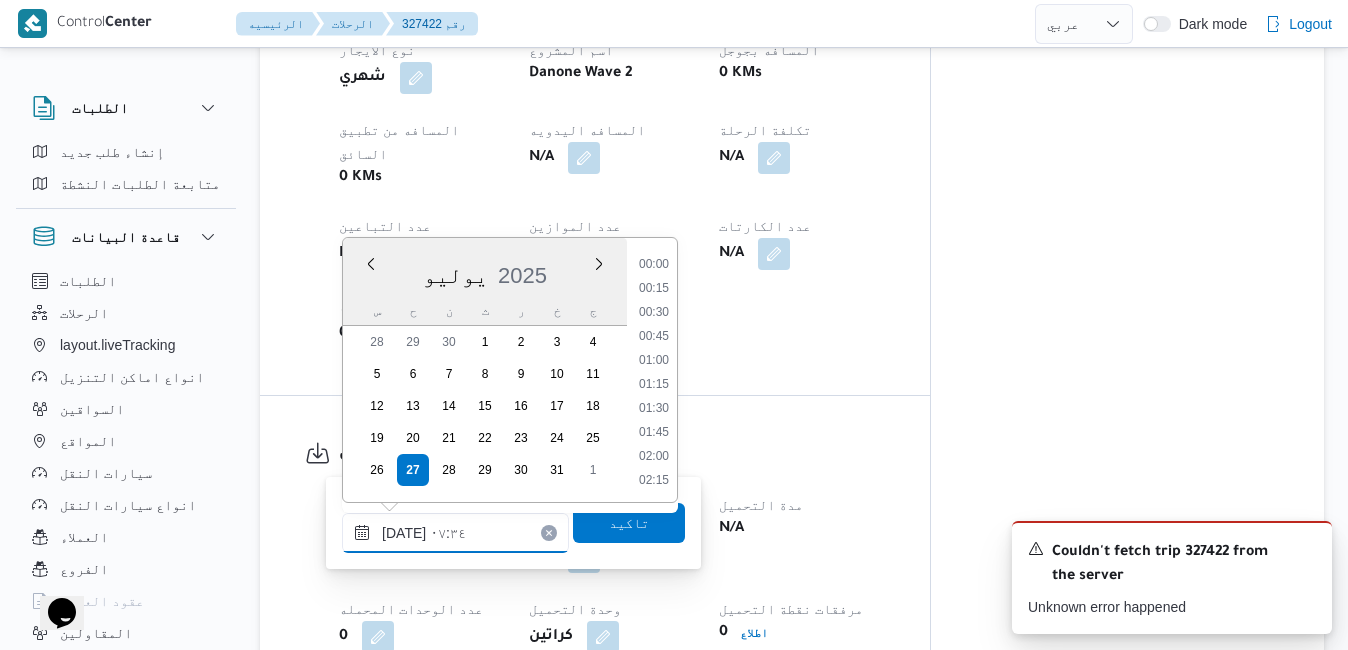scroll, scrollTop: 598, scrollLeft: 0, axis: vertical 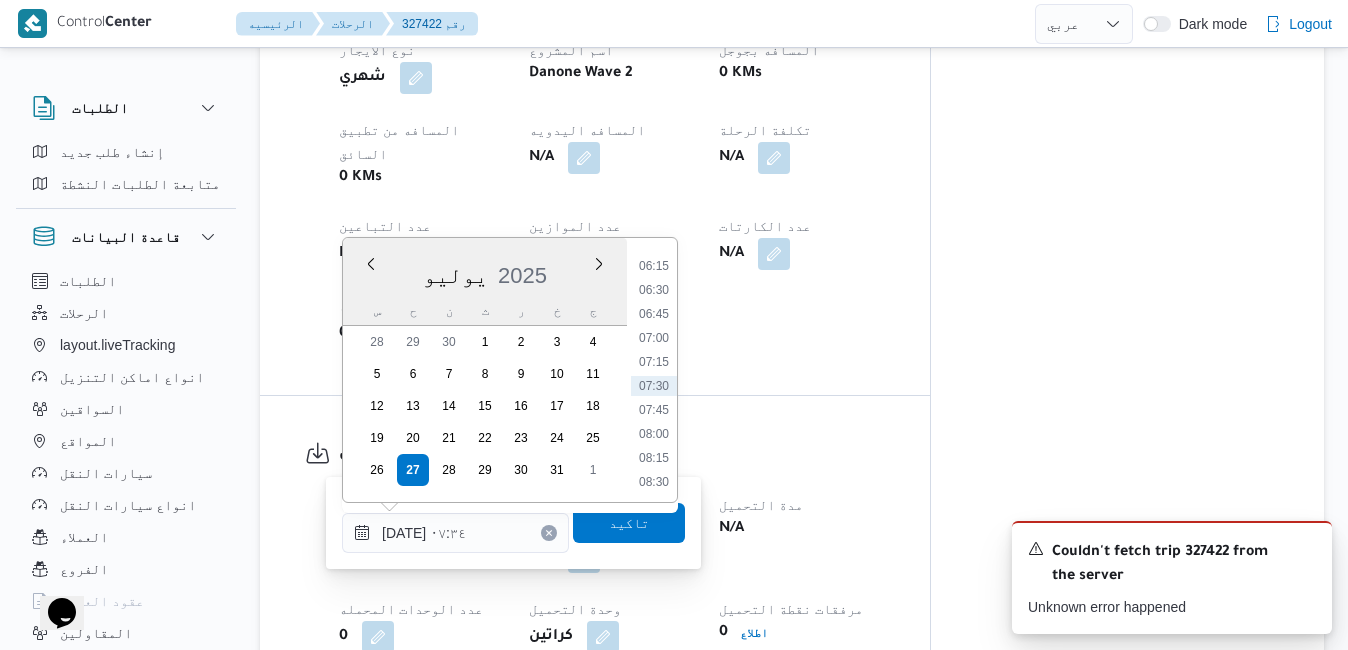 drag, startPoint x: 413, startPoint y: 532, endPoint x: 653, endPoint y: 379, distance: 284.6208 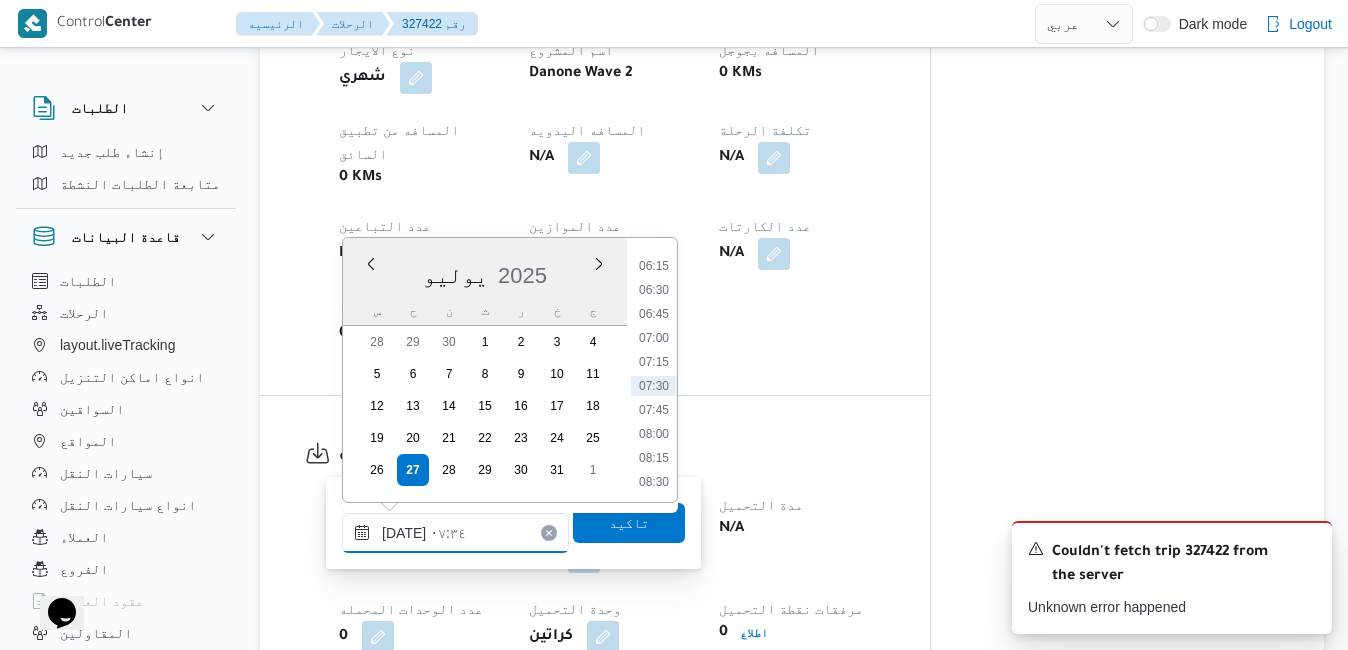 type on "[DATE] ٠٧:٣٠" 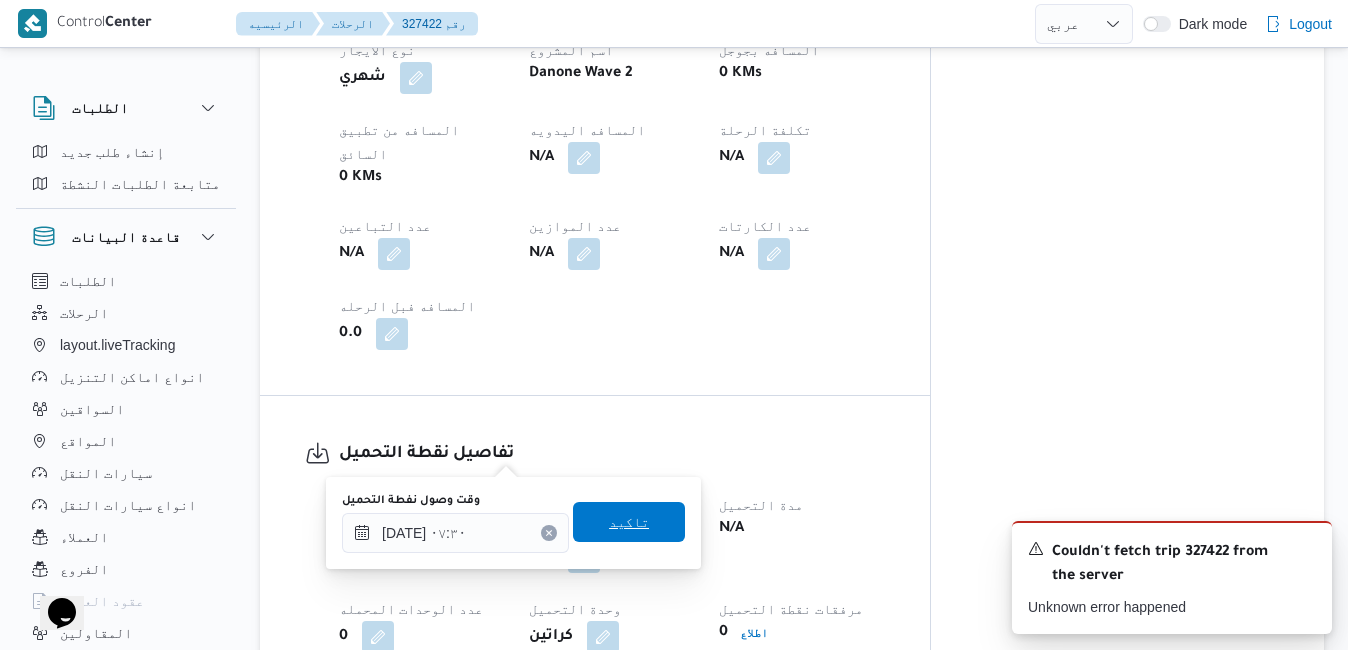 click on "تاكيد" at bounding box center [629, 522] 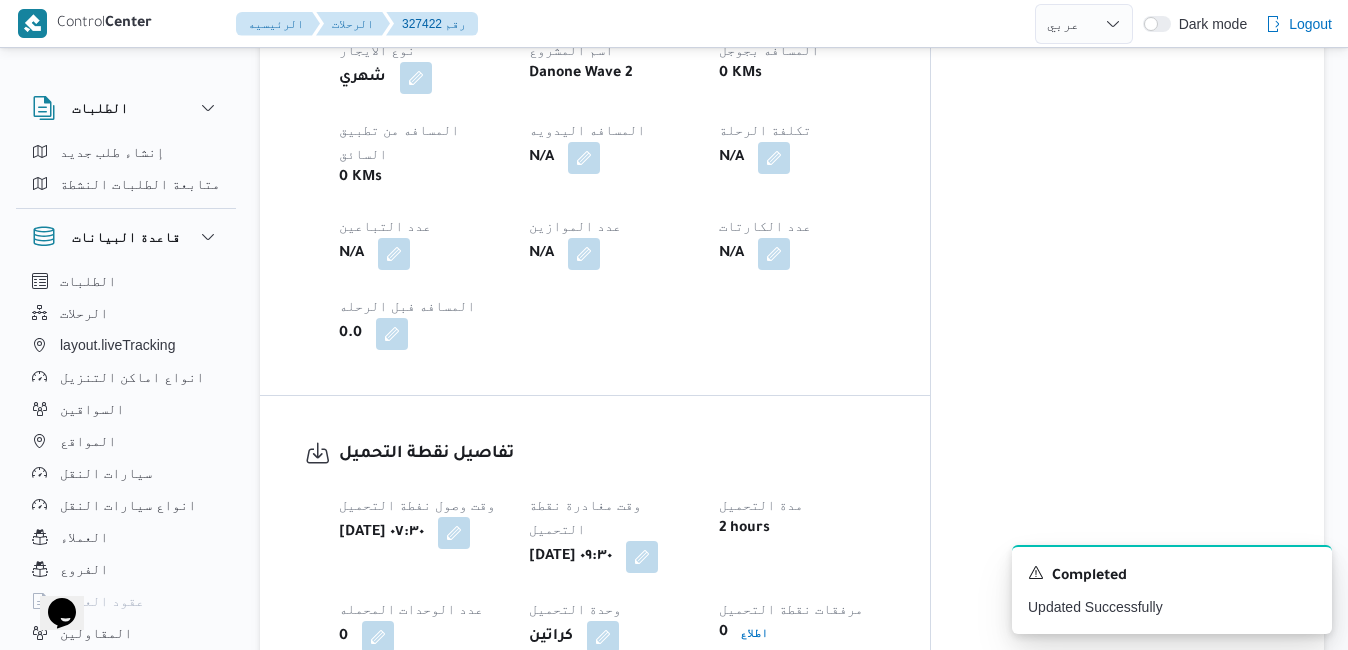 click on "تفاصيل نقطة التحميل وقت وصول نفطة التحميل [DATE] ٠٧:٣٠ وقت مغادرة نقطة التحميل [DATE] ٠٩:٣٠ مدة التحميل 2 hours عدد الوحدات المحمله 0 وحدة التحميل كراتين مرفقات نقطة التحميل 0 اطلاع رقم الاذن N/A" at bounding box center [595, 587] 